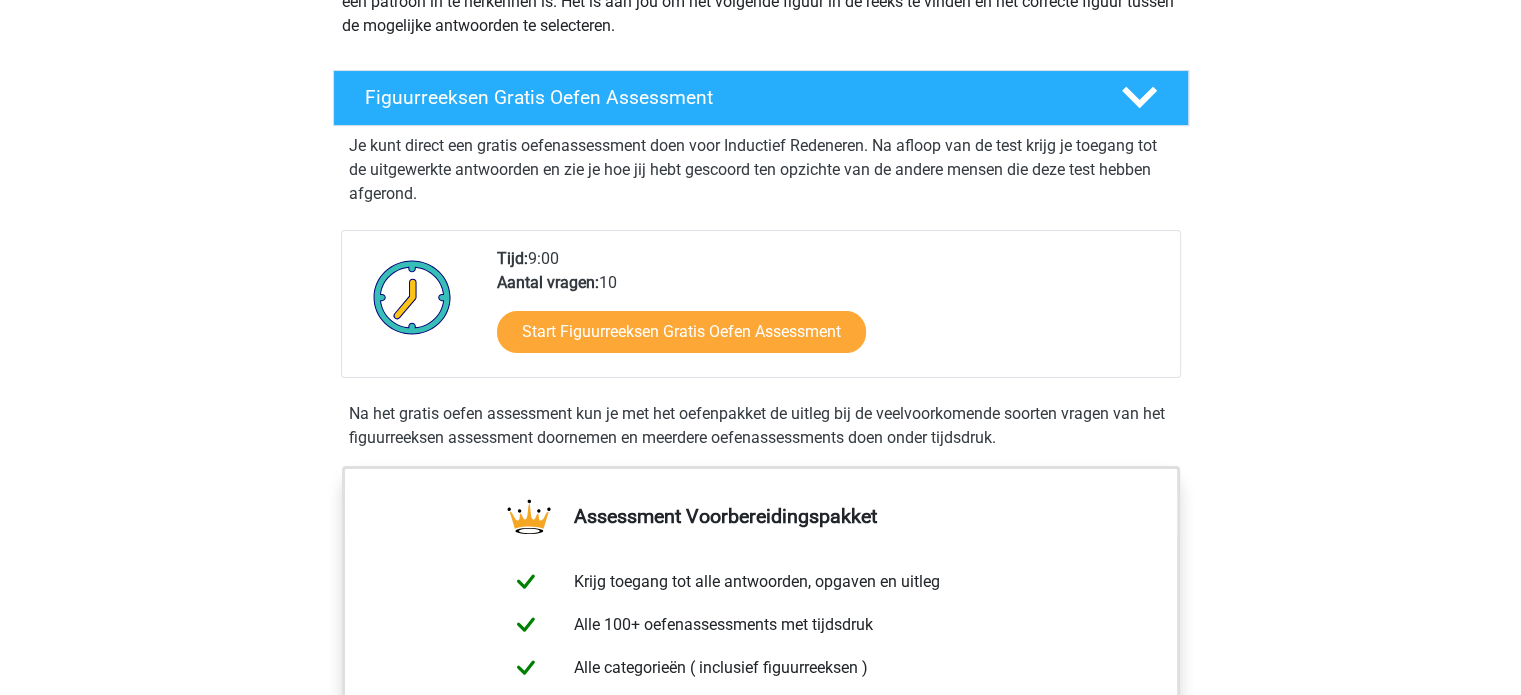 scroll, scrollTop: 300, scrollLeft: 0, axis: vertical 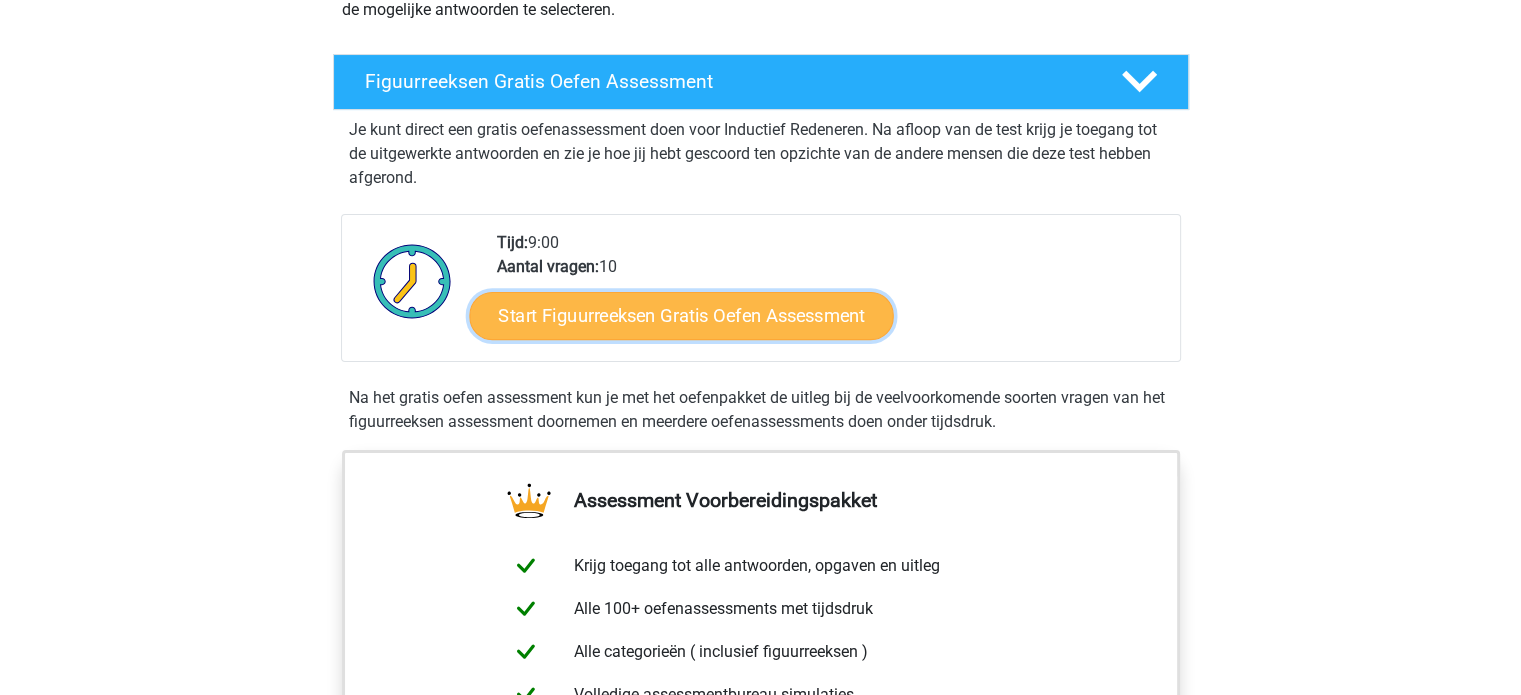 click on "Start Figuurreeksen
Gratis Oefen Assessment" at bounding box center (681, 315) 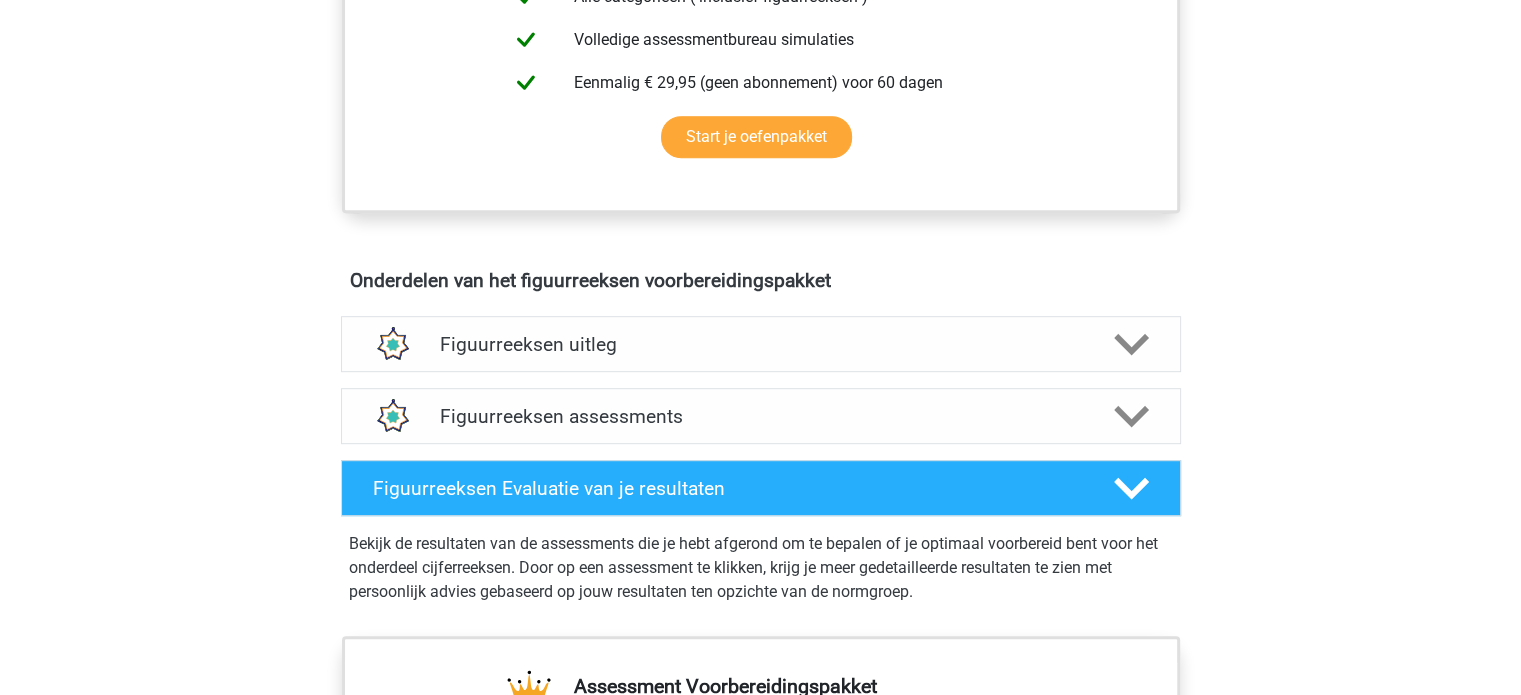 scroll, scrollTop: 1000, scrollLeft: 0, axis: vertical 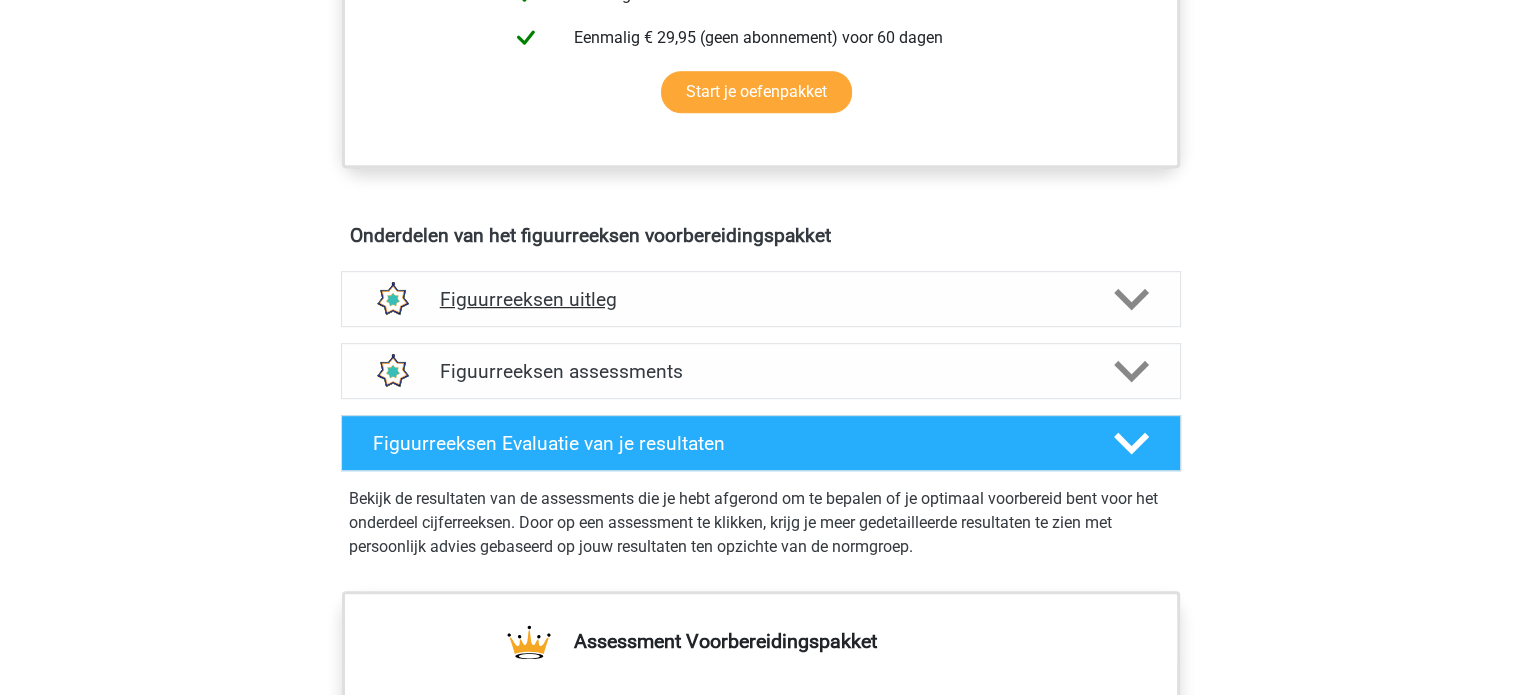 click 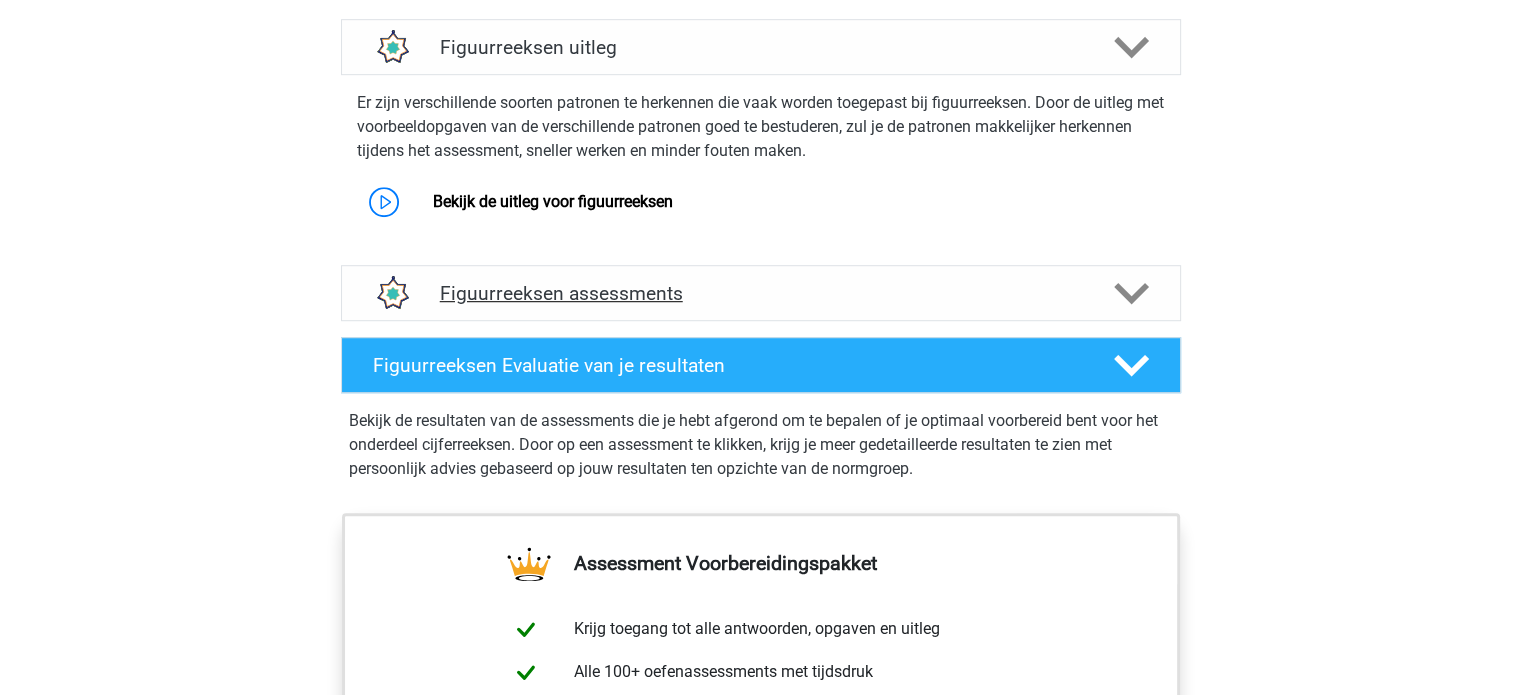 scroll, scrollTop: 1300, scrollLeft: 0, axis: vertical 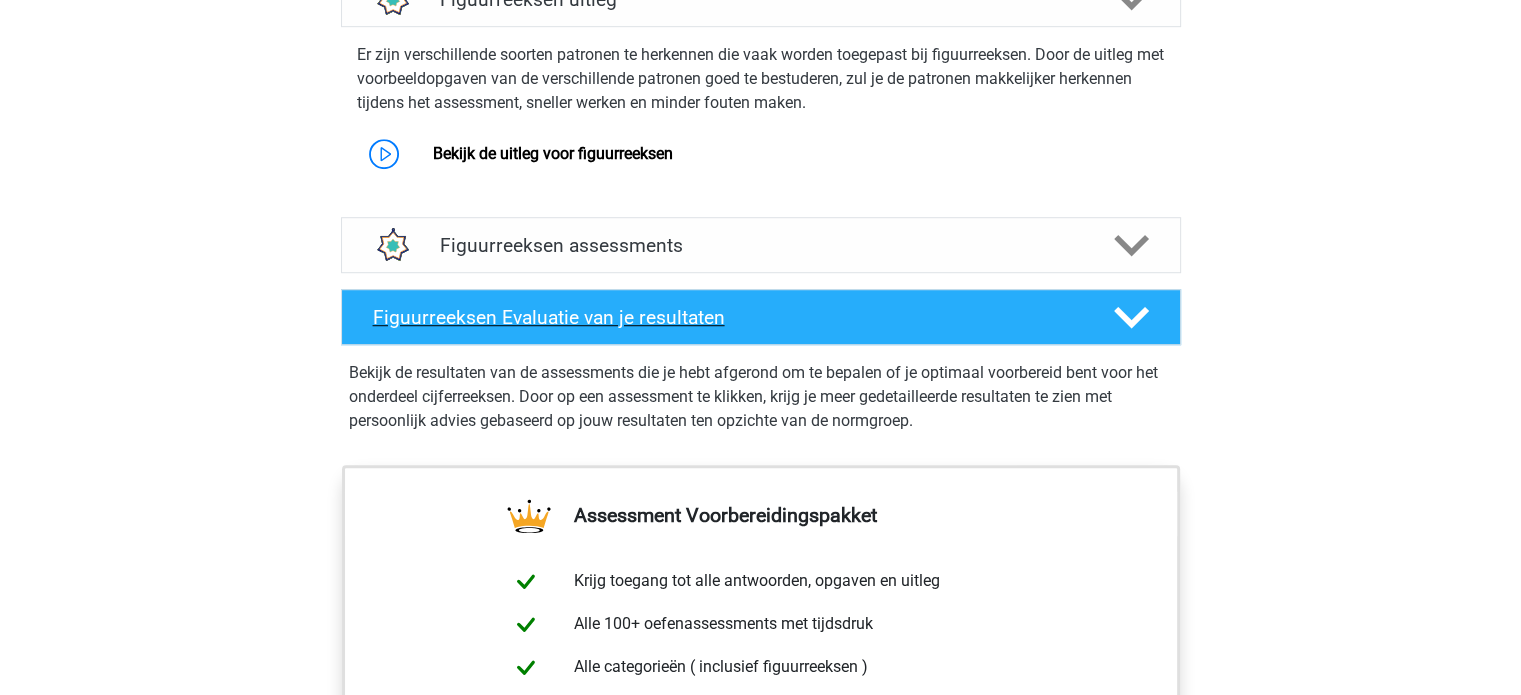 click 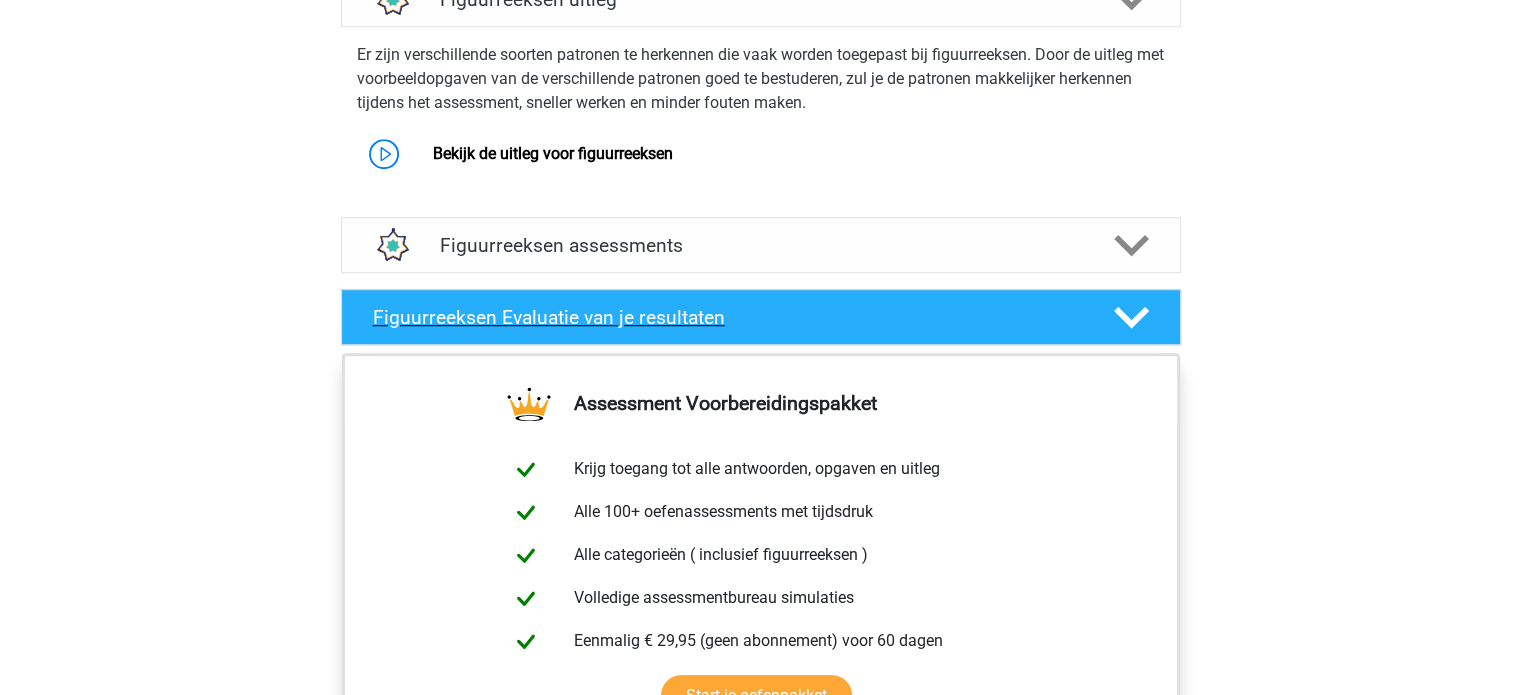 click 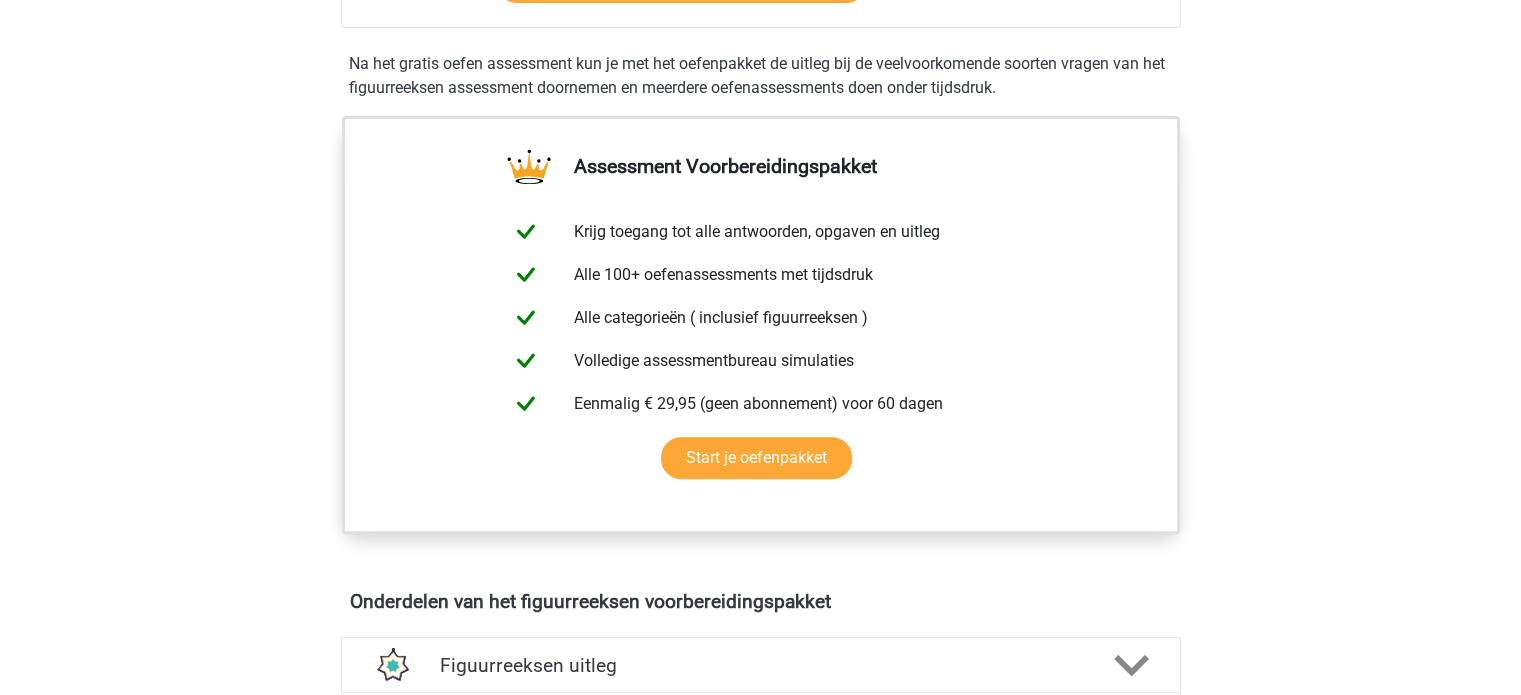 scroll, scrollTop: 600, scrollLeft: 0, axis: vertical 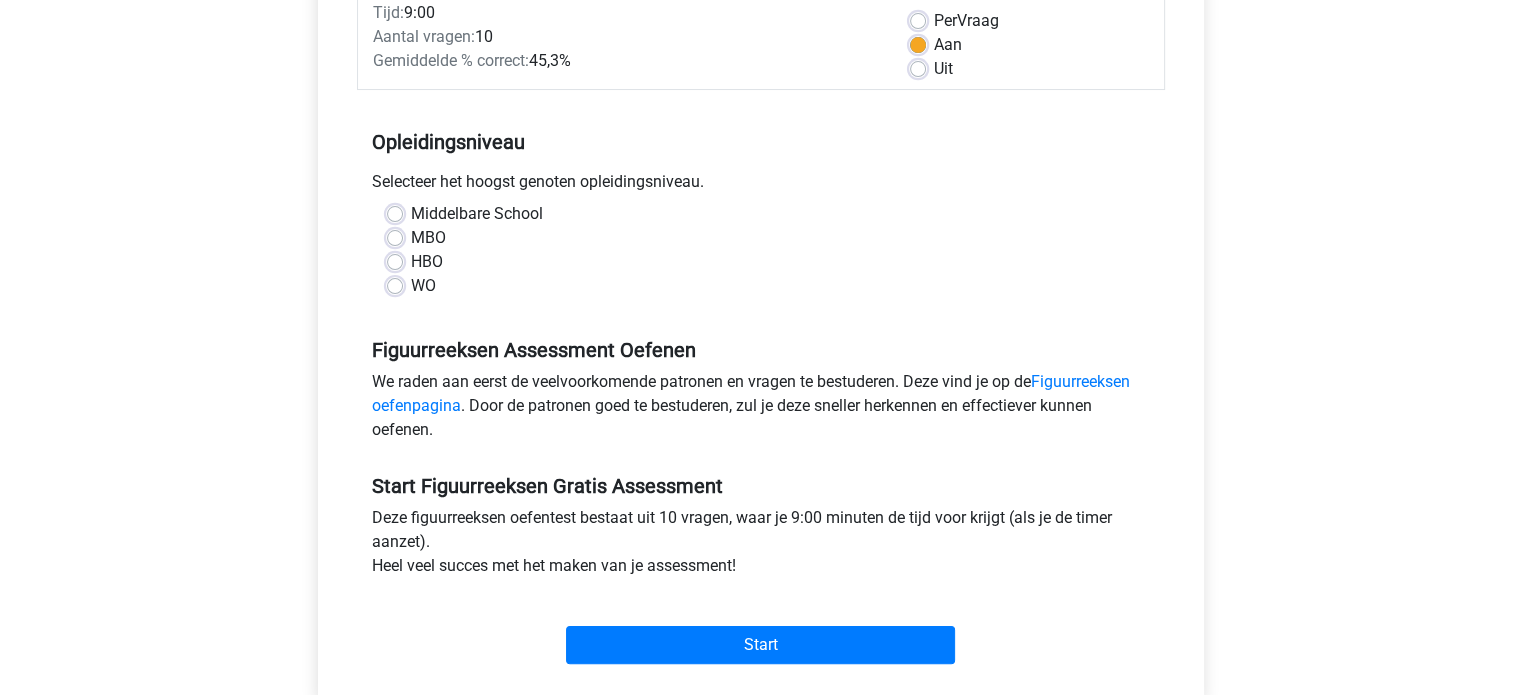 click on "Middelbare School" at bounding box center (761, 214) 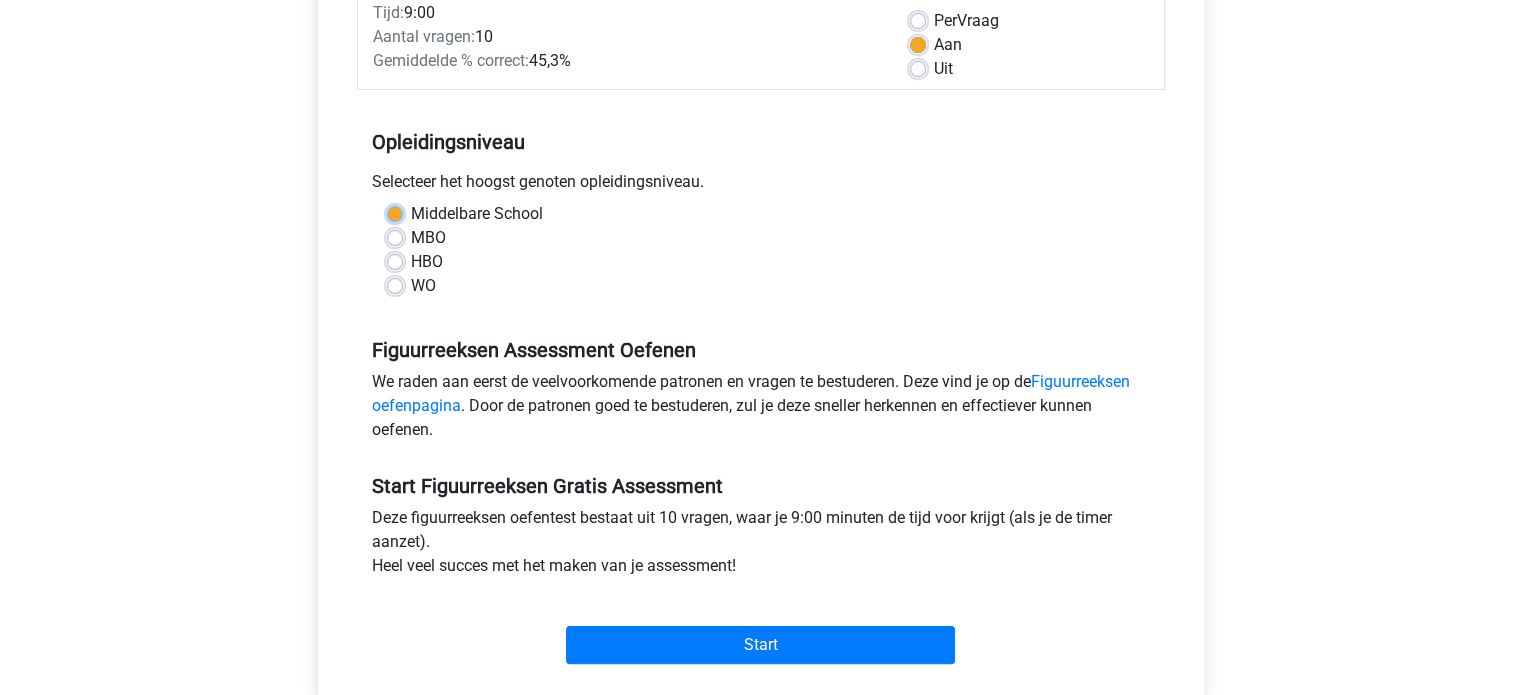 click on "Middelbare School" at bounding box center [395, 212] 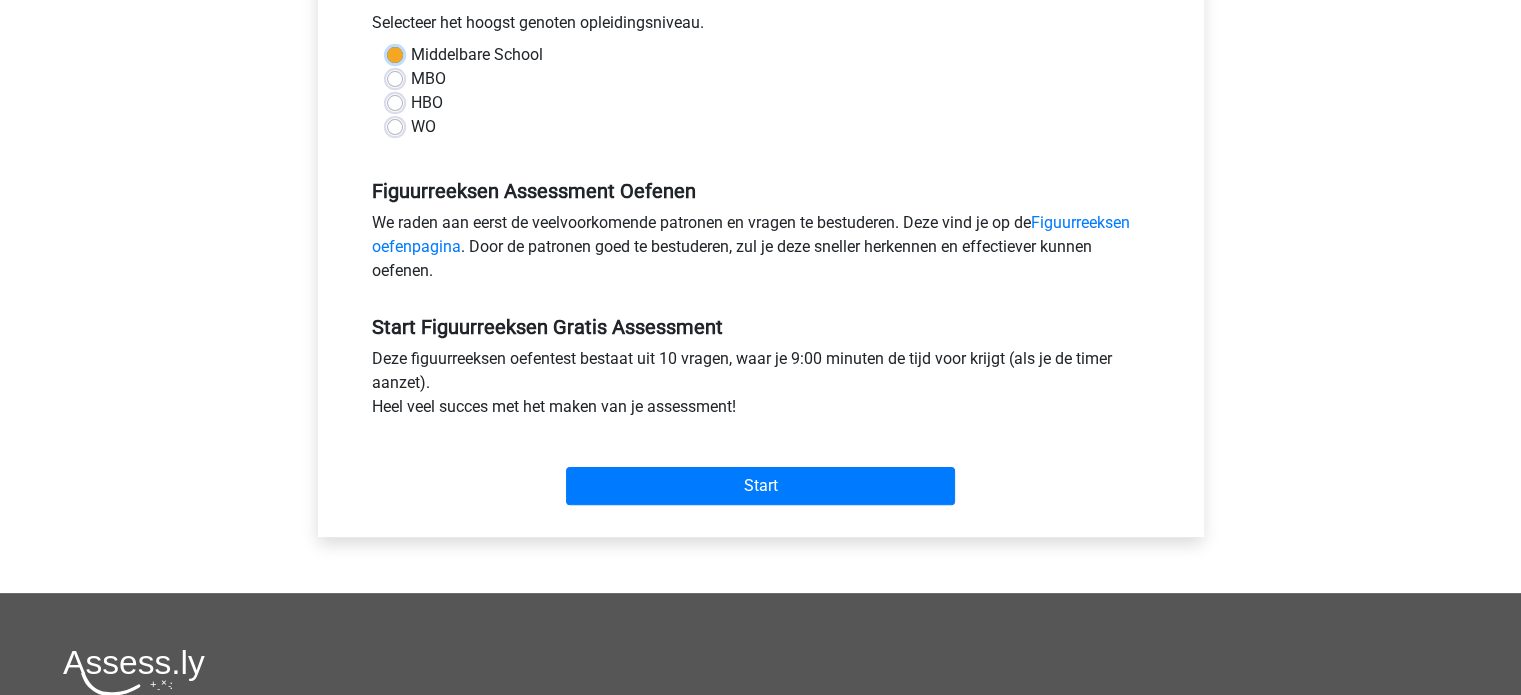 scroll, scrollTop: 500, scrollLeft: 0, axis: vertical 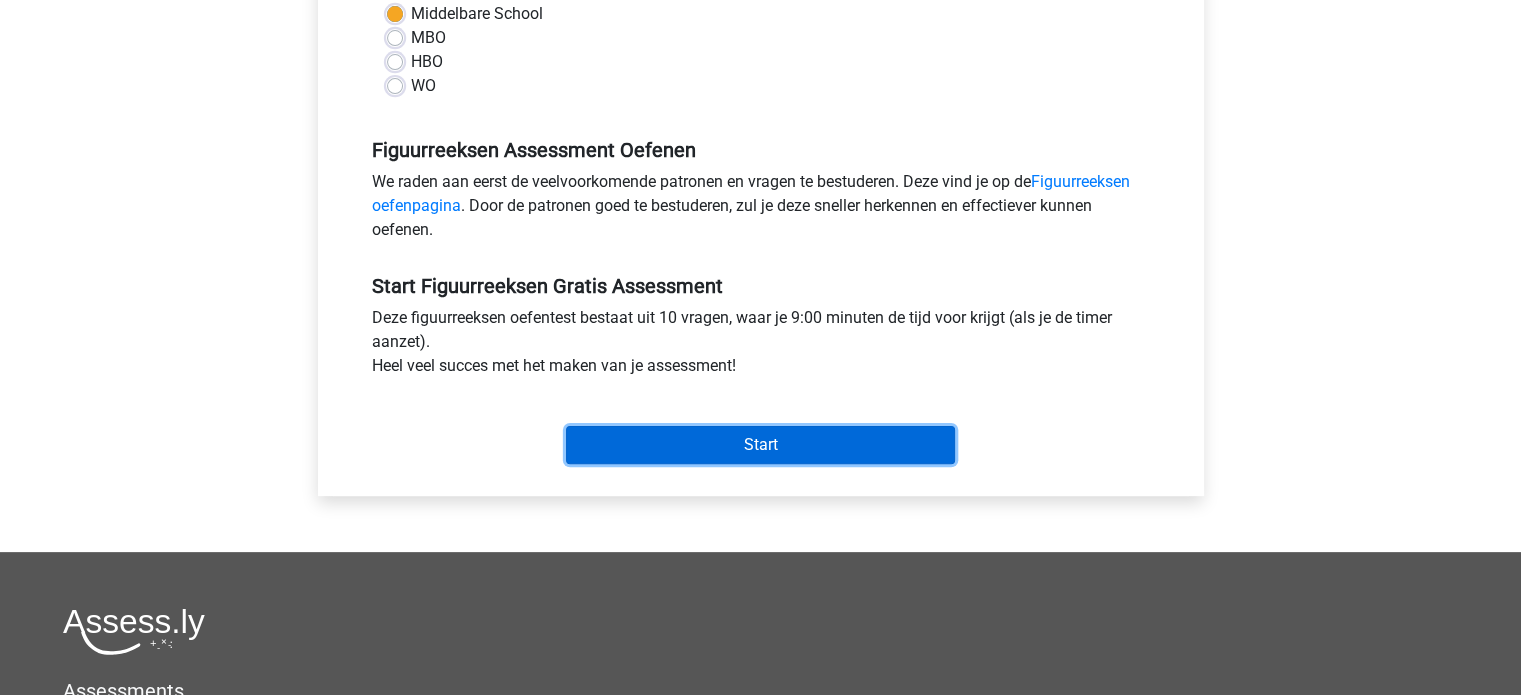 click on "Start" at bounding box center (760, 445) 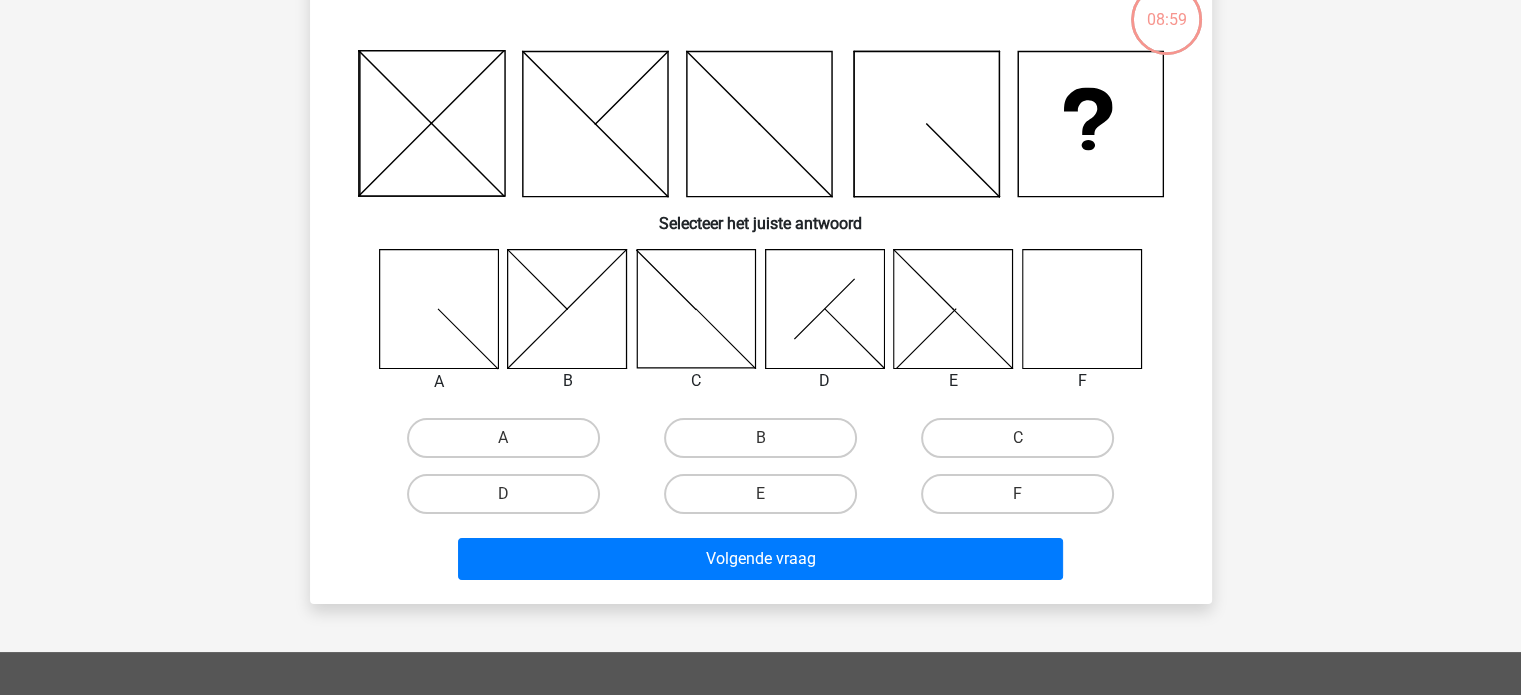 scroll, scrollTop: 100, scrollLeft: 0, axis: vertical 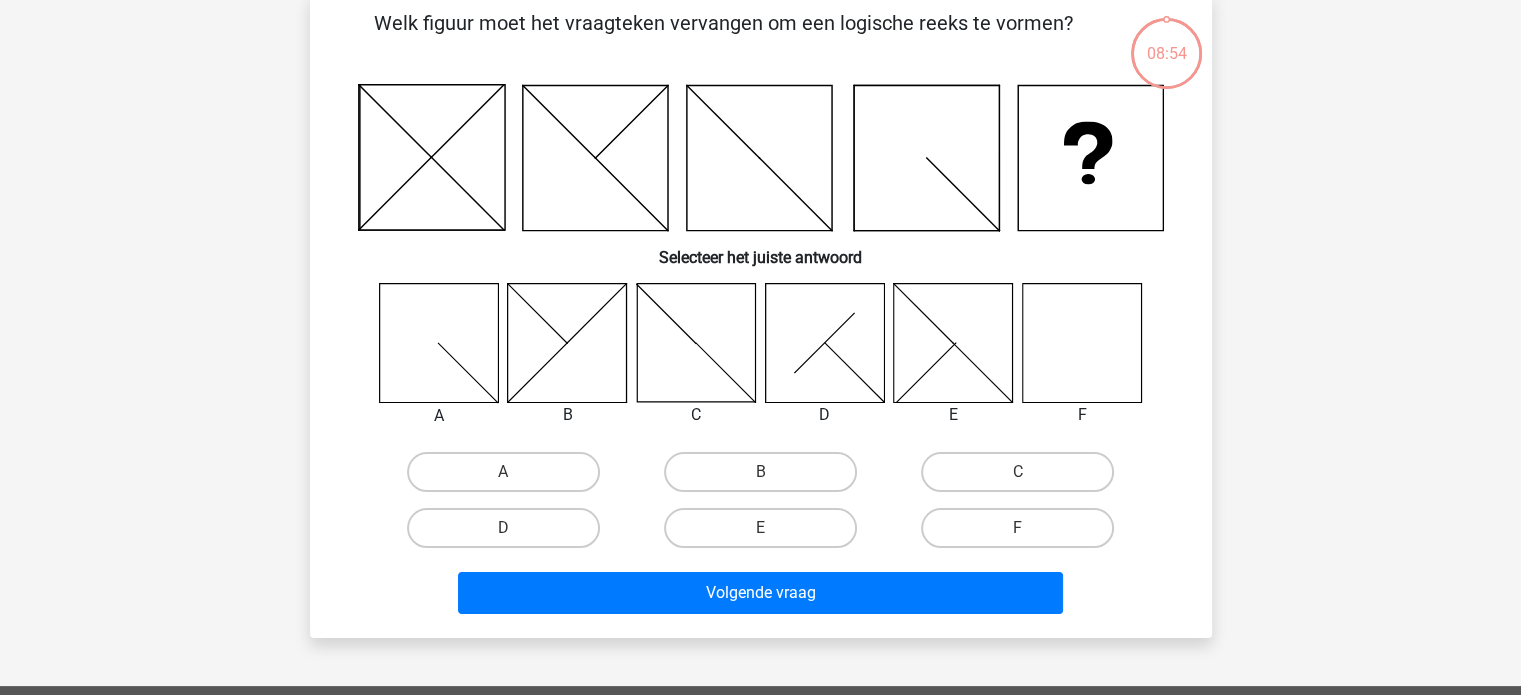 click 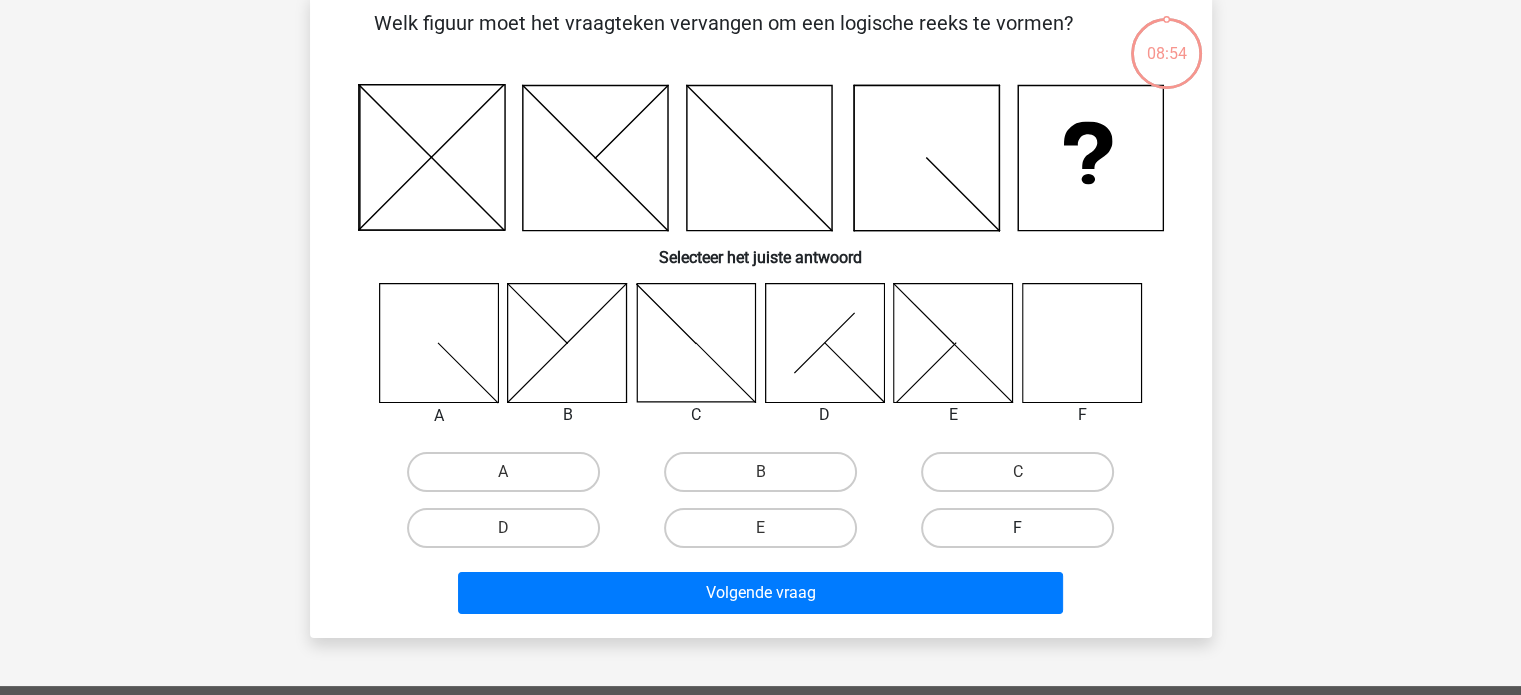 click on "F" at bounding box center [1017, 528] 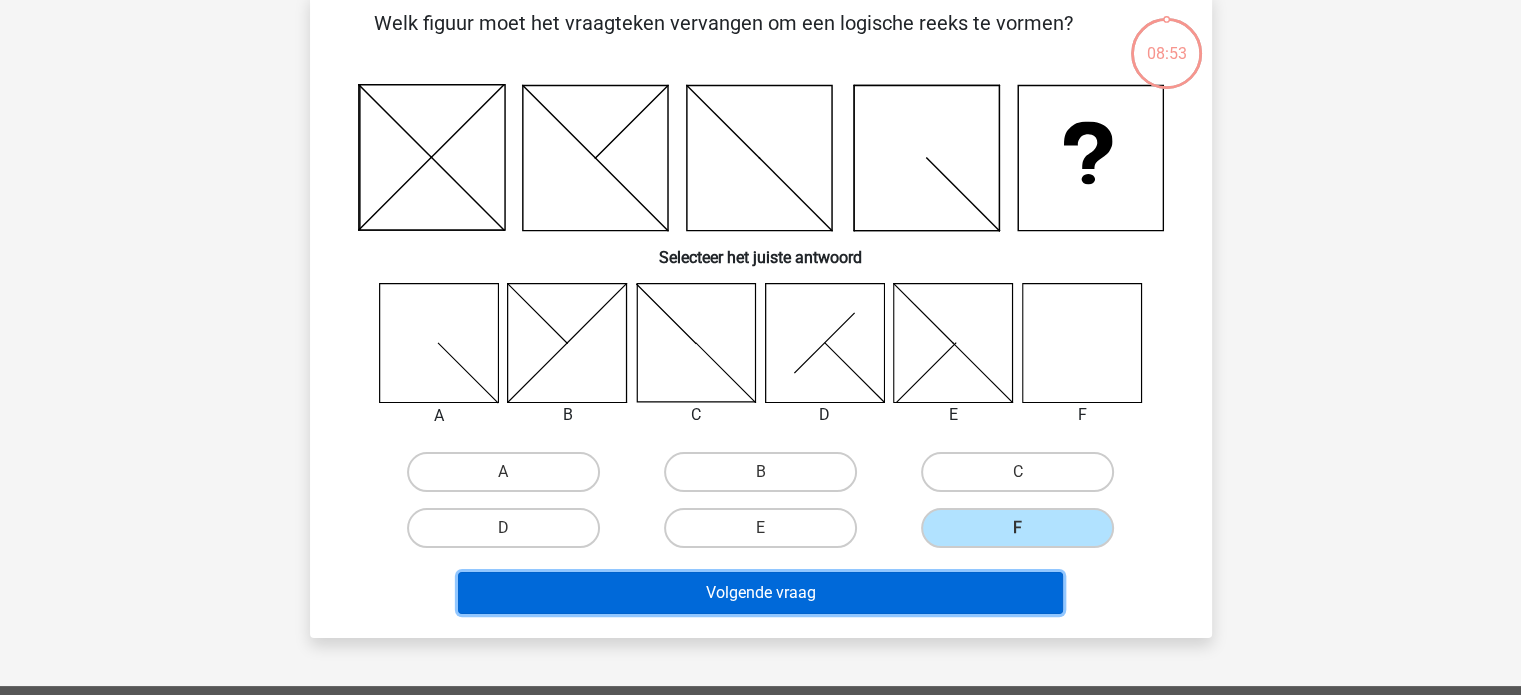 click on "Volgende vraag" at bounding box center [760, 593] 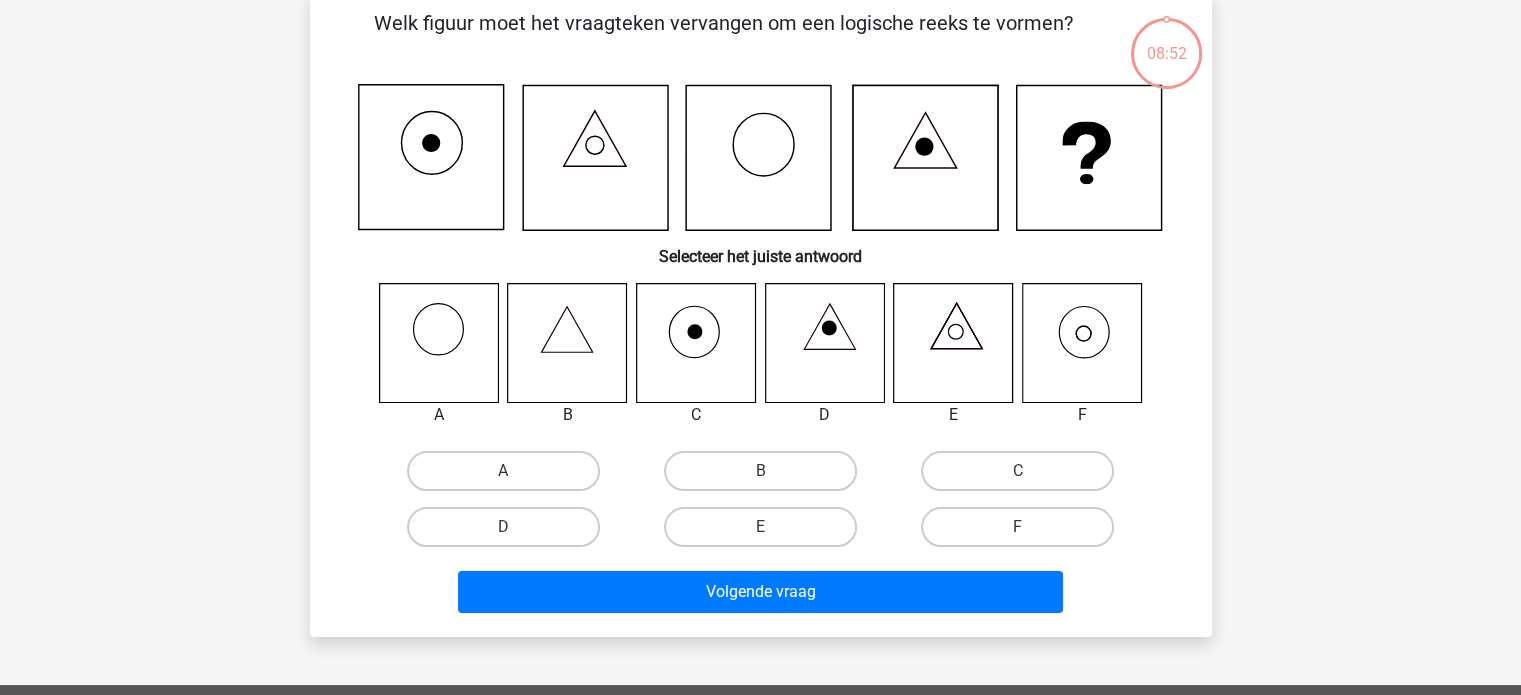 scroll, scrollTop: 92, scrollLeft: 0, axis: vertical 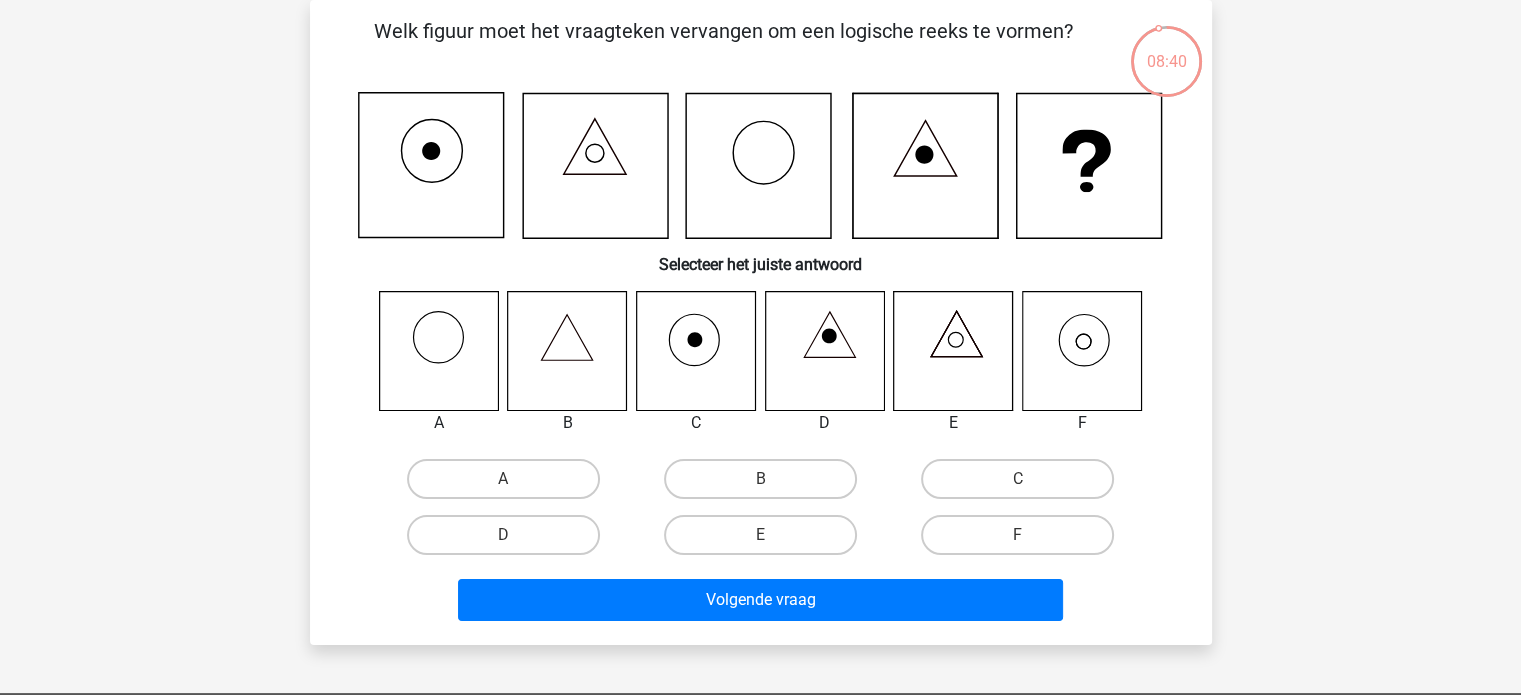 click on "C" at bounding box center [1024, 485] 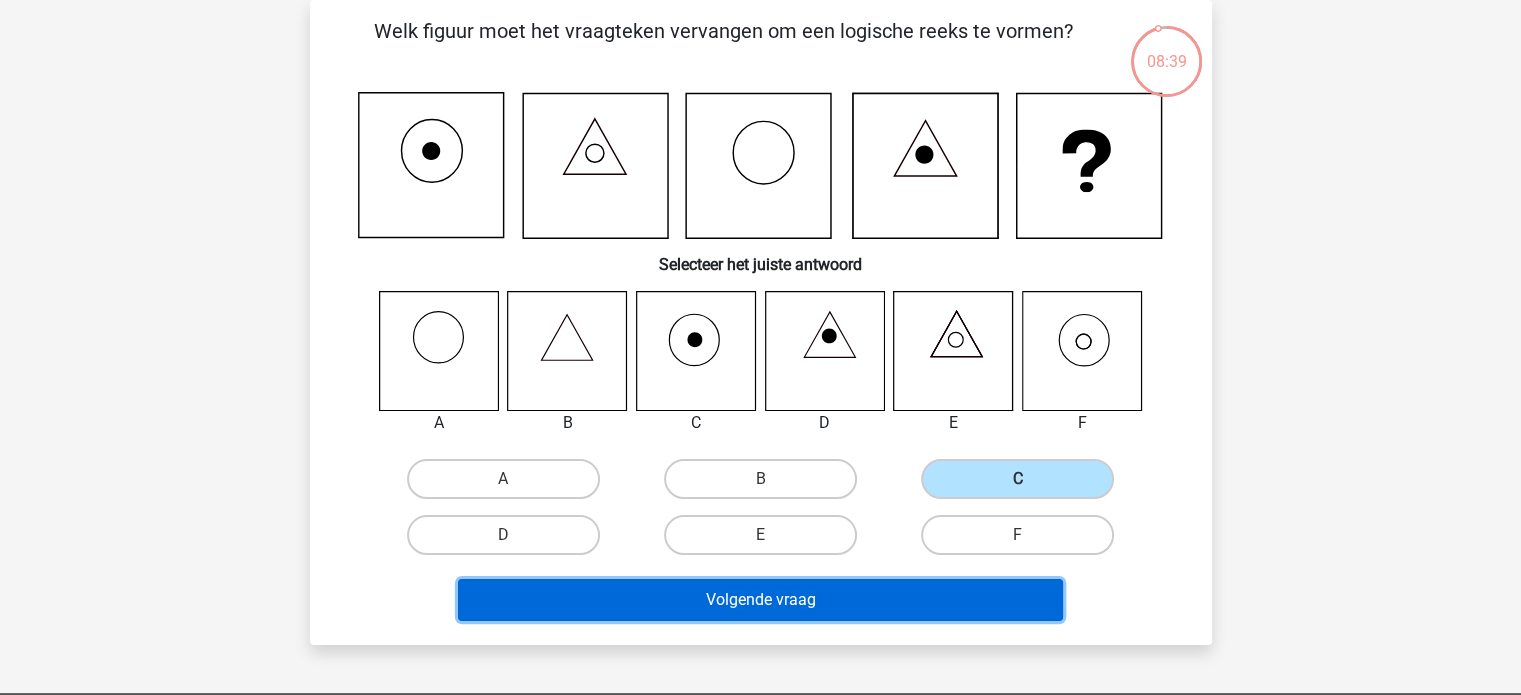 click on "Volgende vraag" at bounding box center (760, 600) 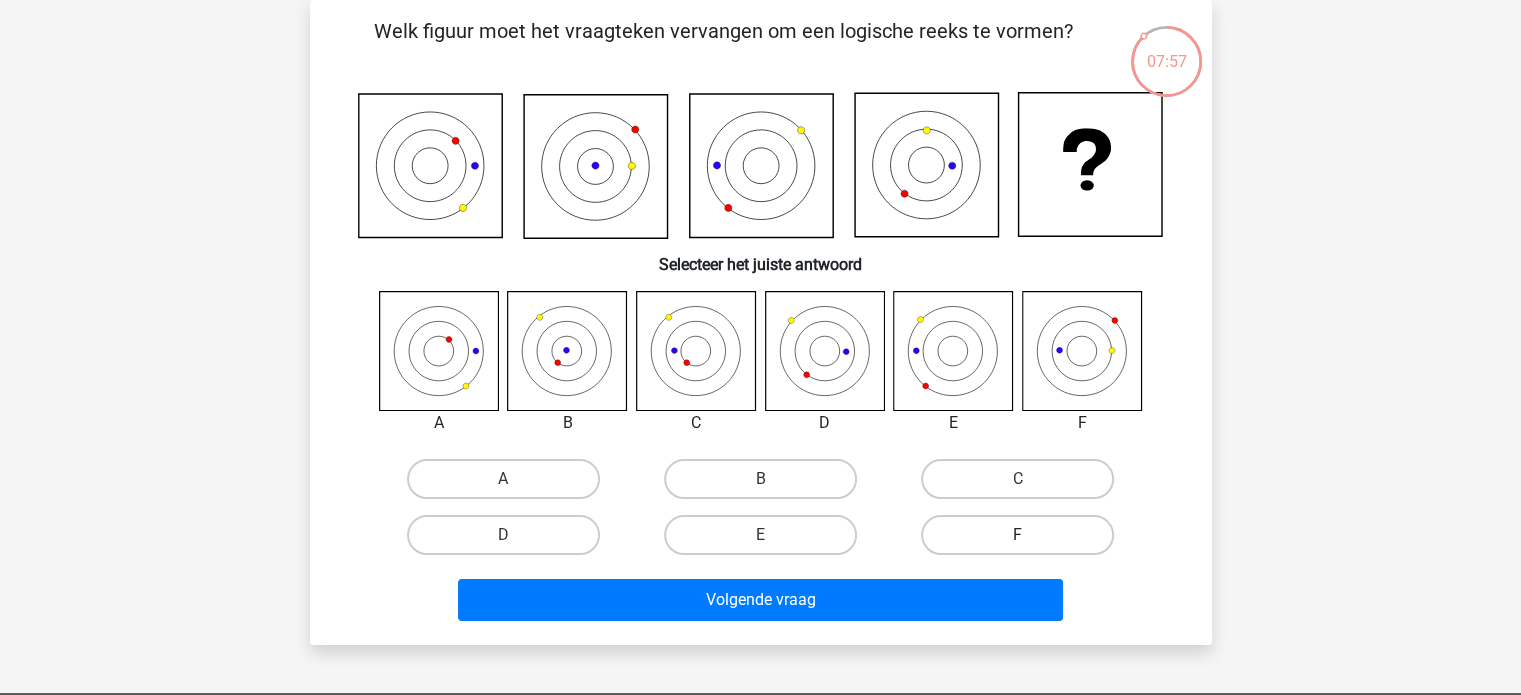 click on "F" at bounding box center [1017, 535] 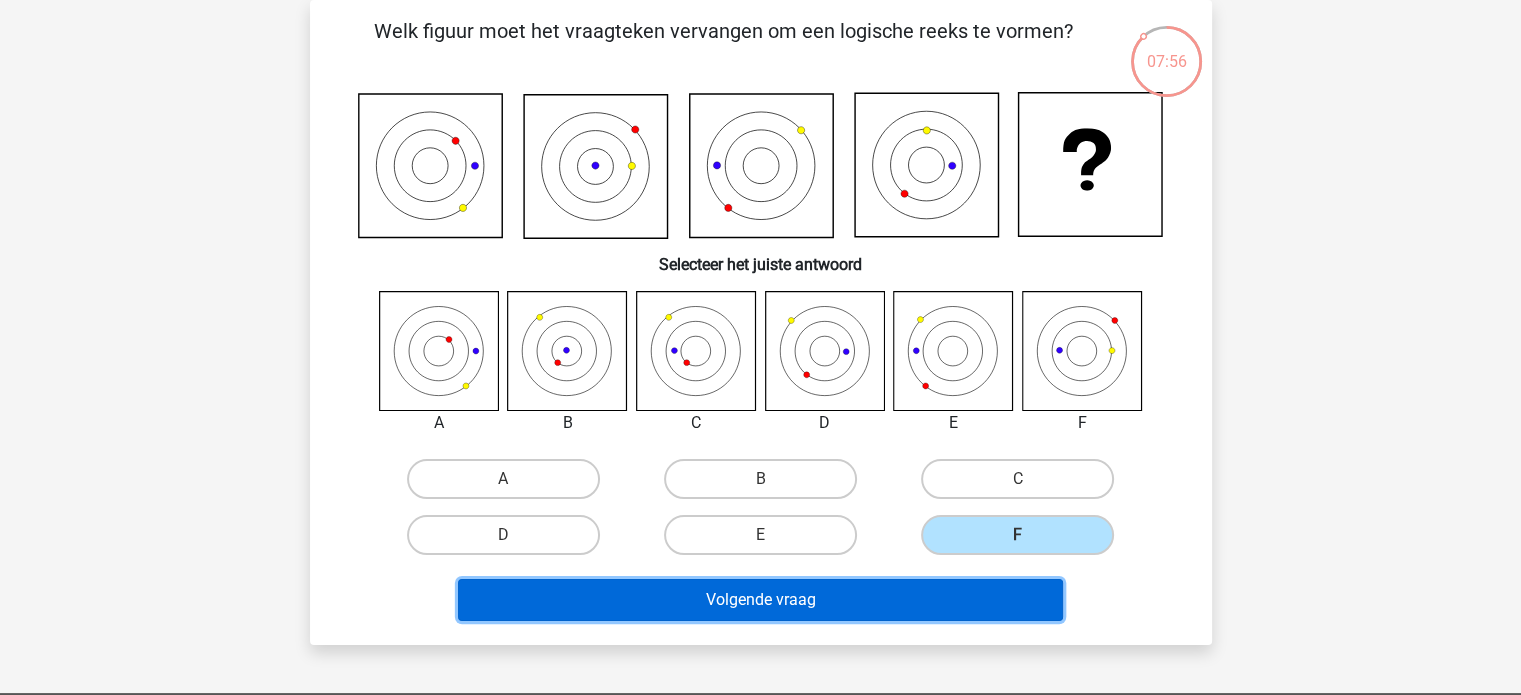 click on "Volgende vraag" at bounding box center (760, 600) 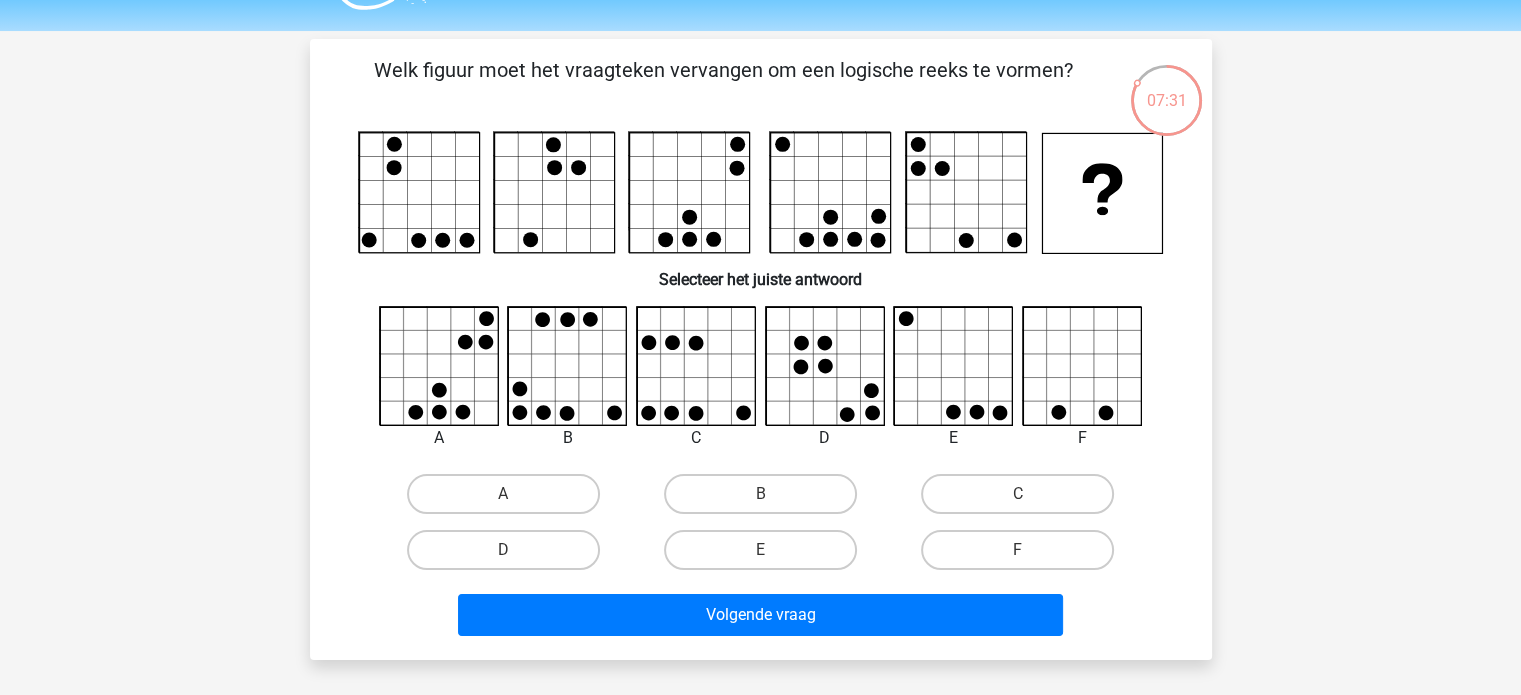 scroll, scrollTop: 100, scrollLeft: 0, axis: vertical 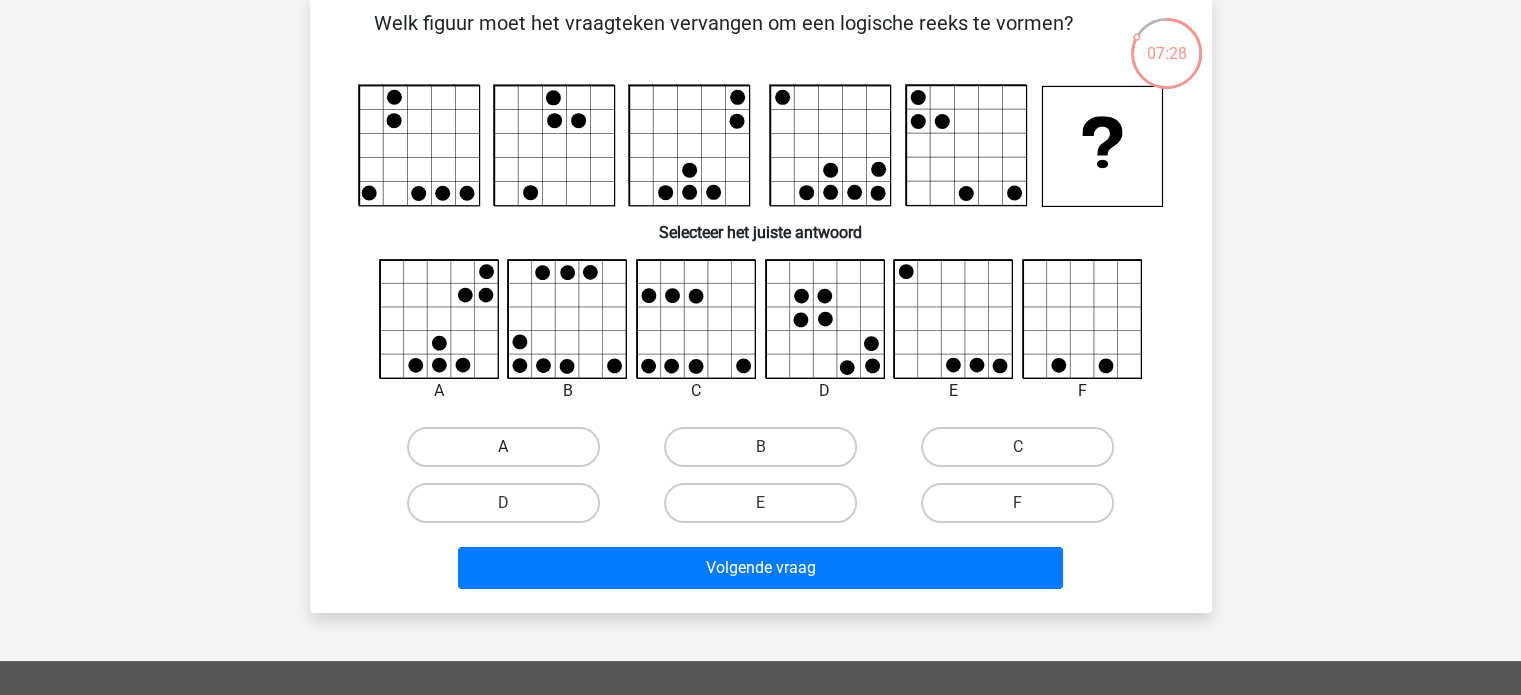 click on "A" at bounding box center [503, 447] 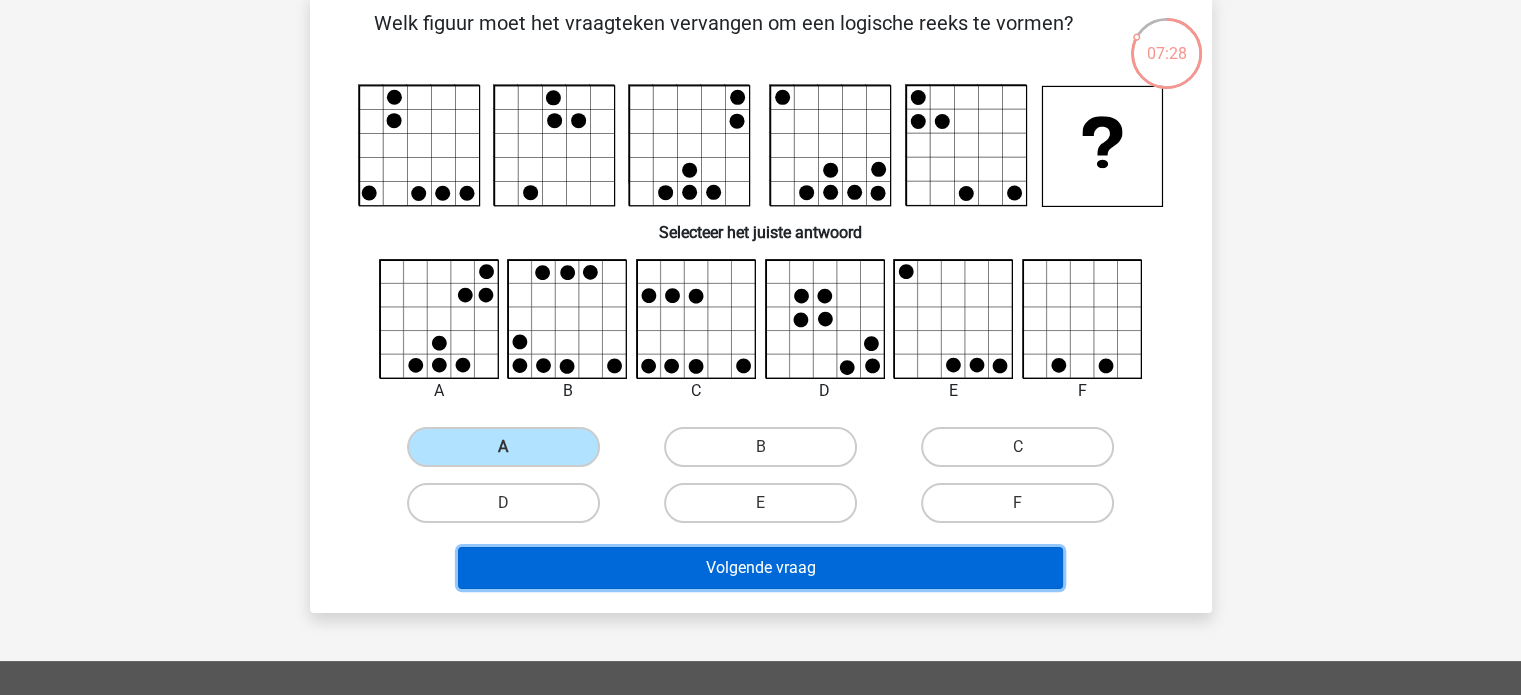 click on "Volgende vraag" at bounding box center [760, 568] 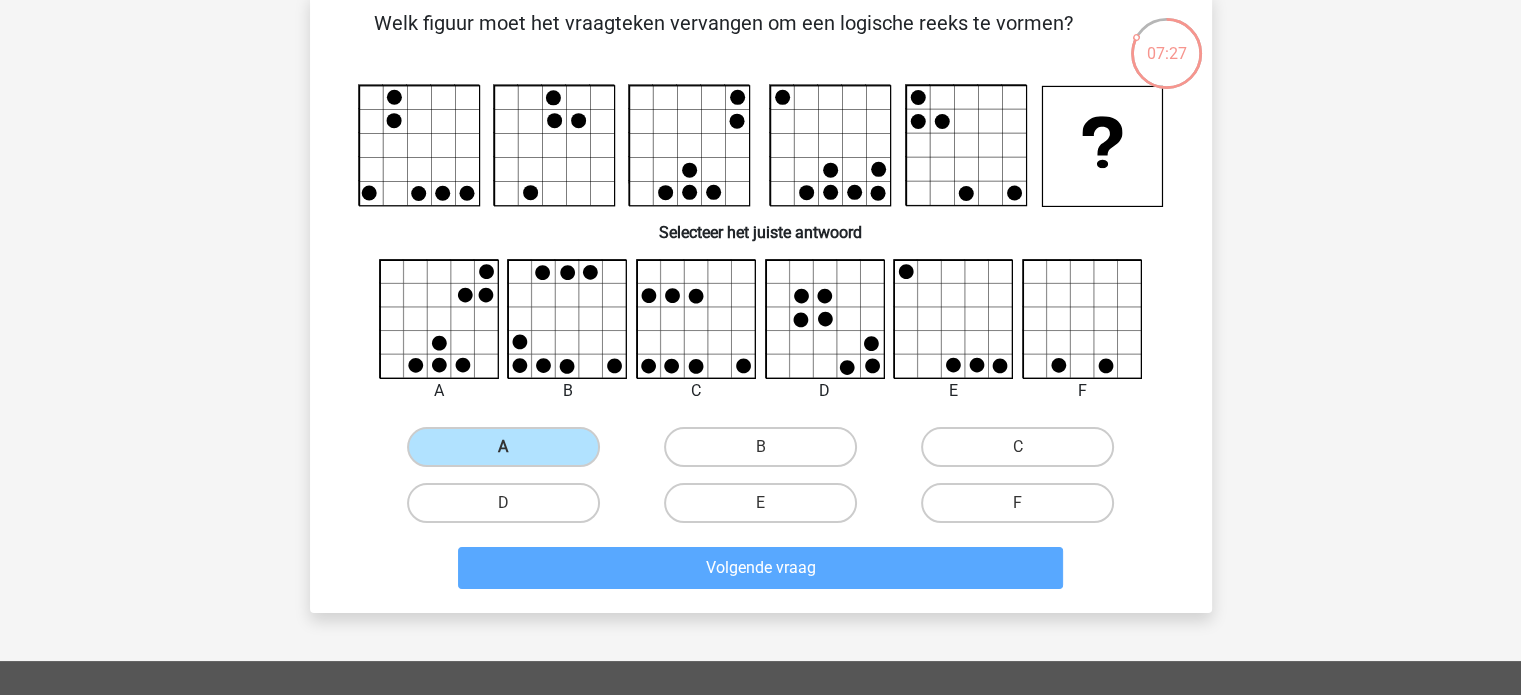 scroll, scrollTop: 92, scrollLeft: 0, axis: vertical 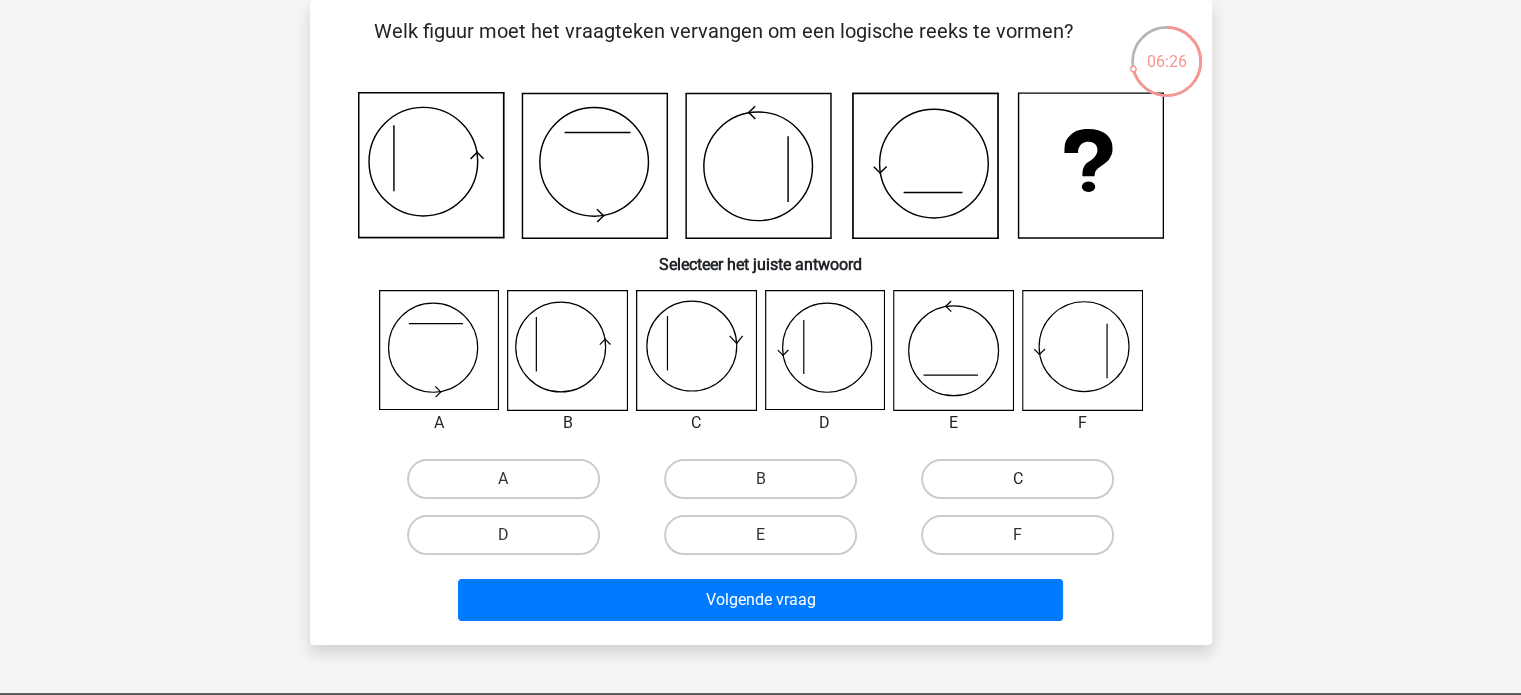 click on "C" at bounding box center [1017, 479] 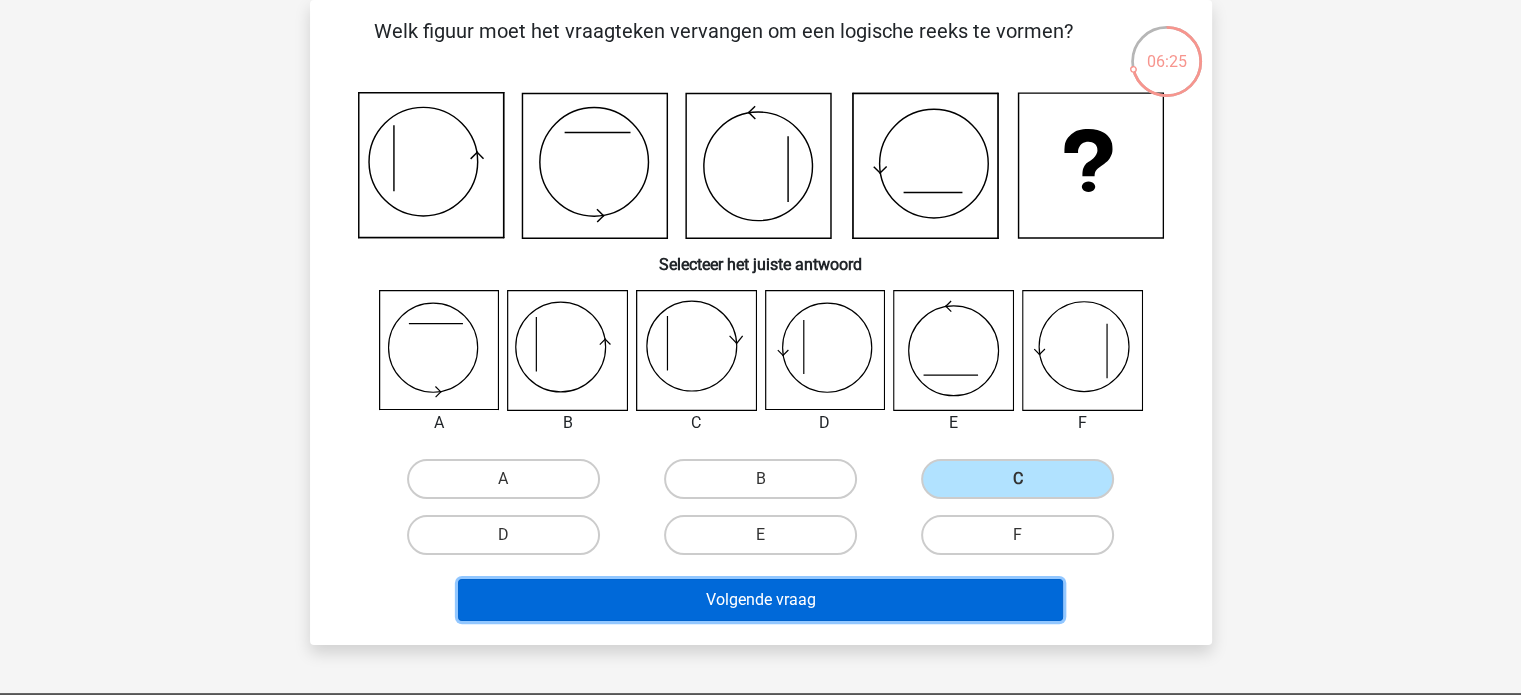 click on "Volgende vraag" at bounding box center [760, 600] 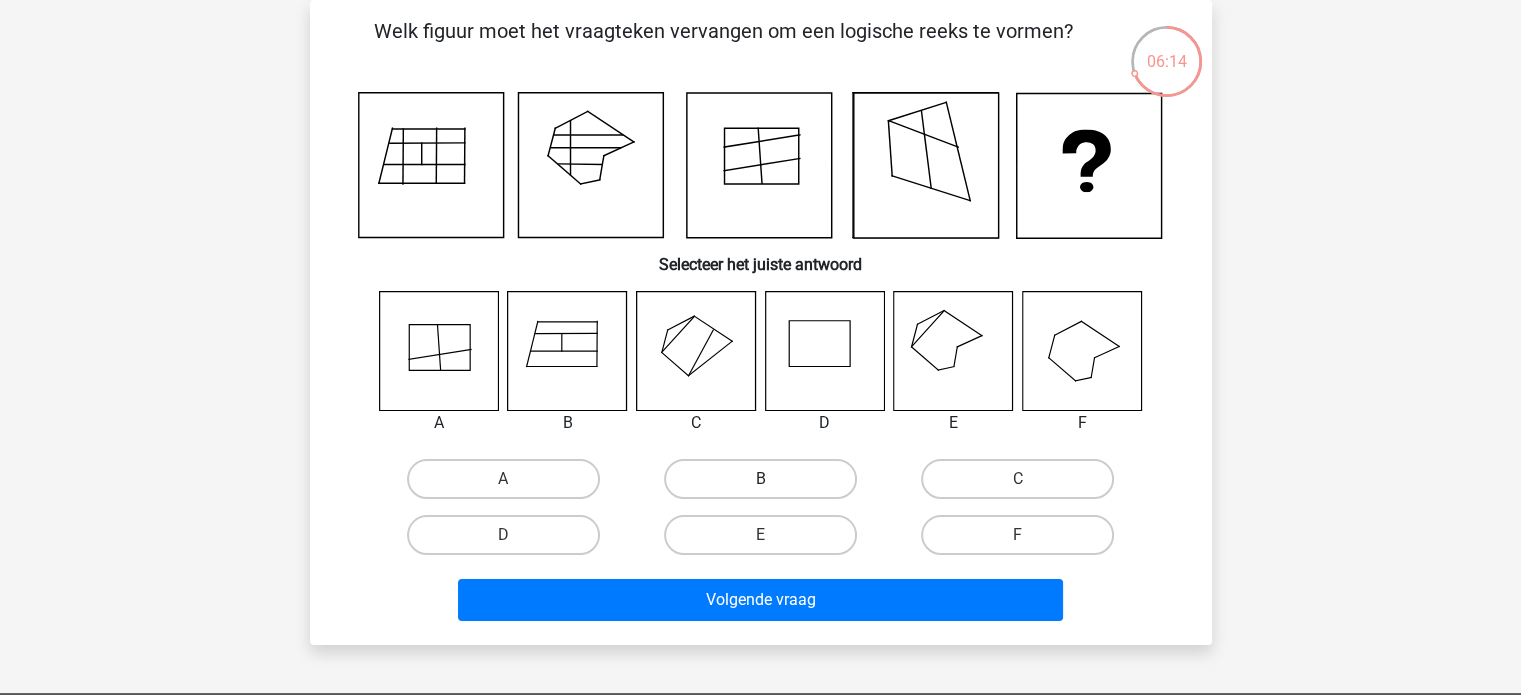 click on "B" at bounding box center [760, 479] 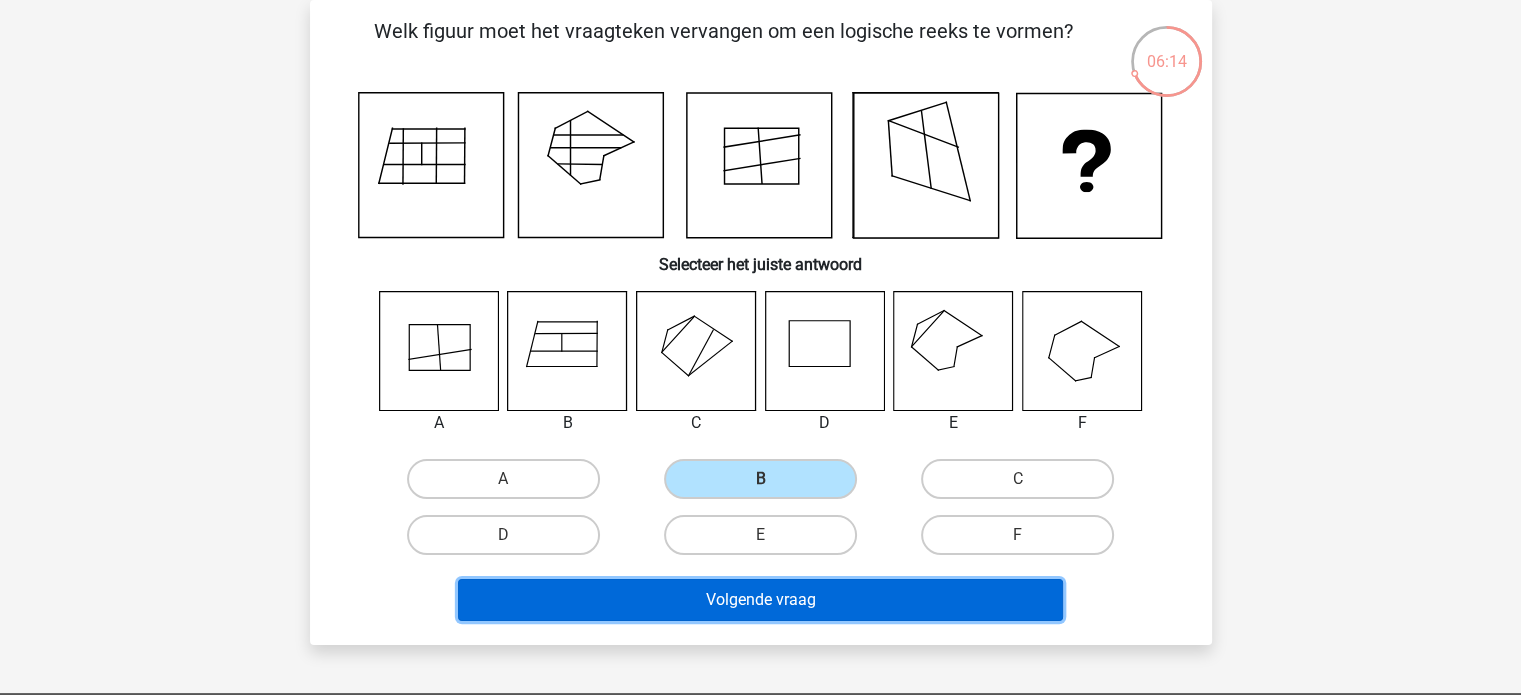 click on "Volgende vraag" at bounding box center (760, 600) 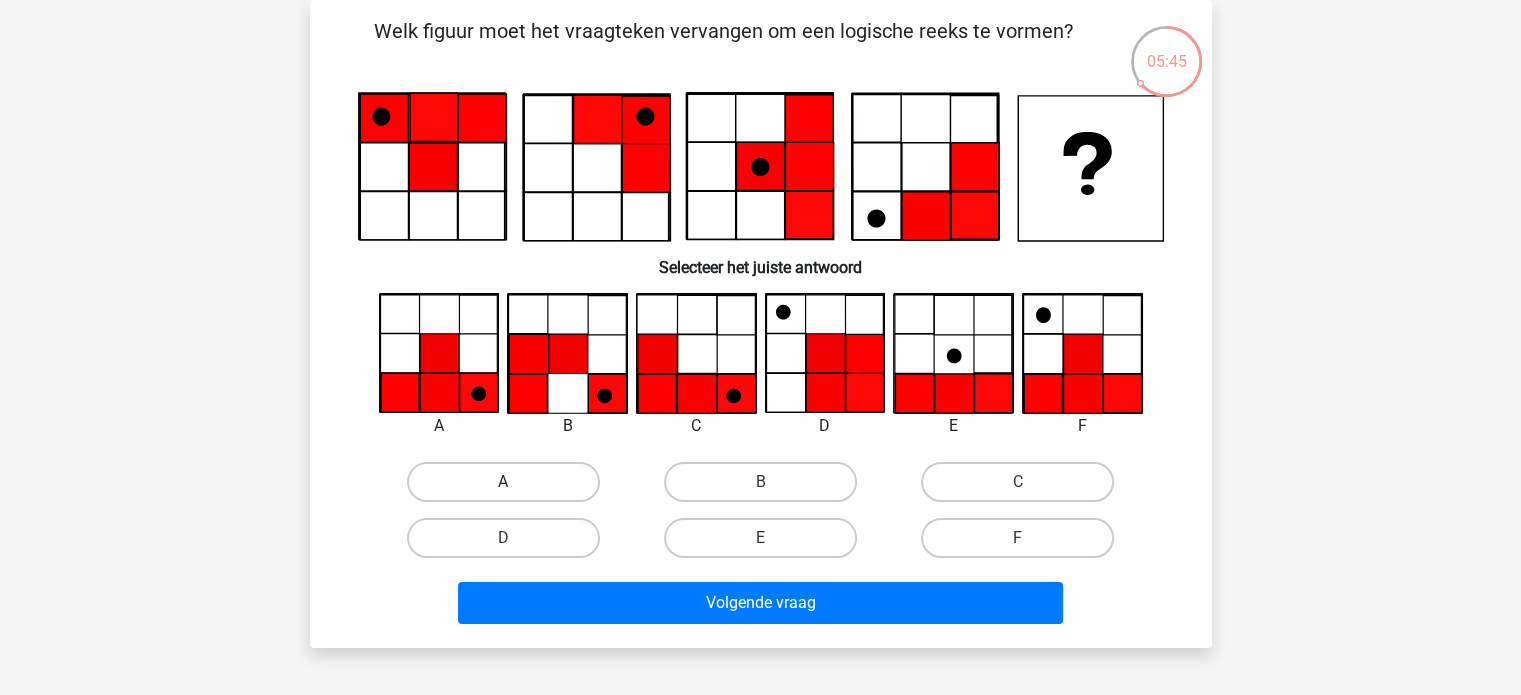 click on "A" at bounding box center [503, 482] 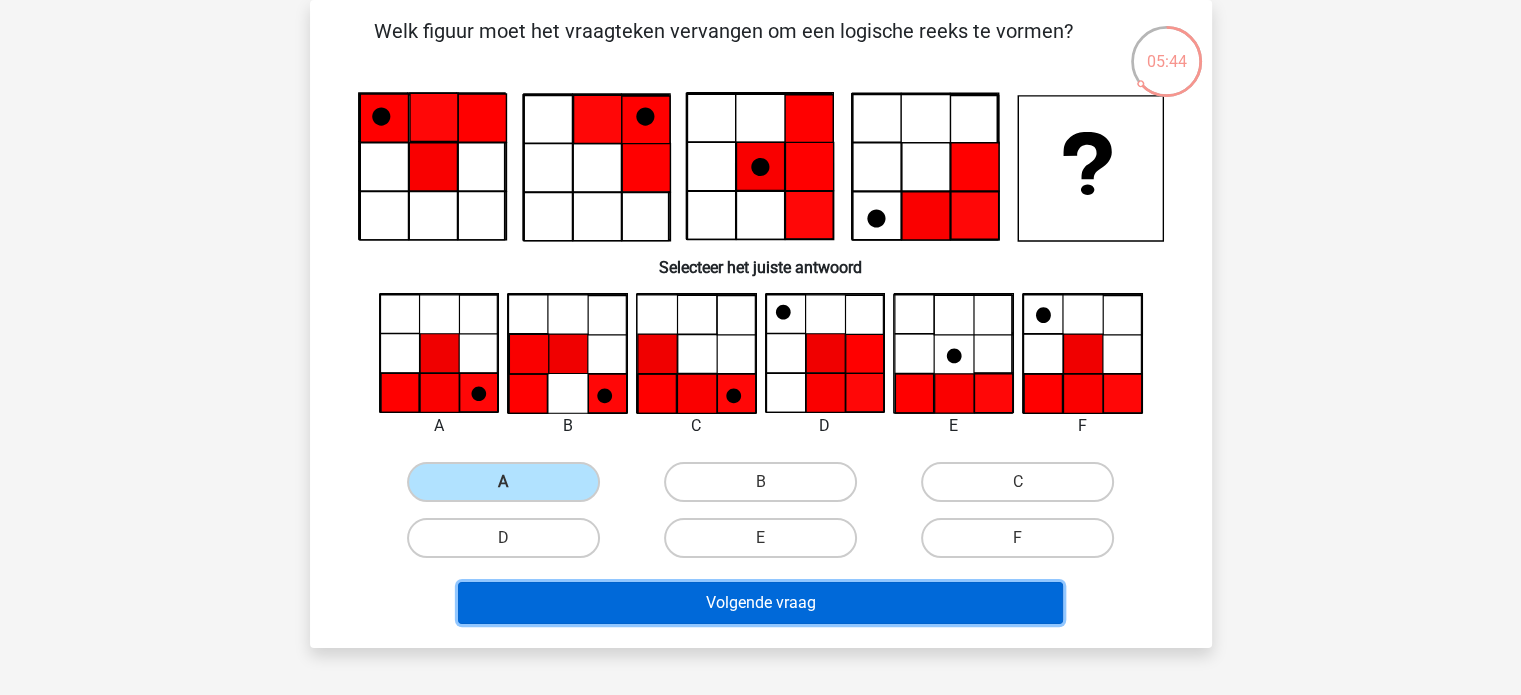 click on "Volgende vraag" at bounding box center [760, 603] 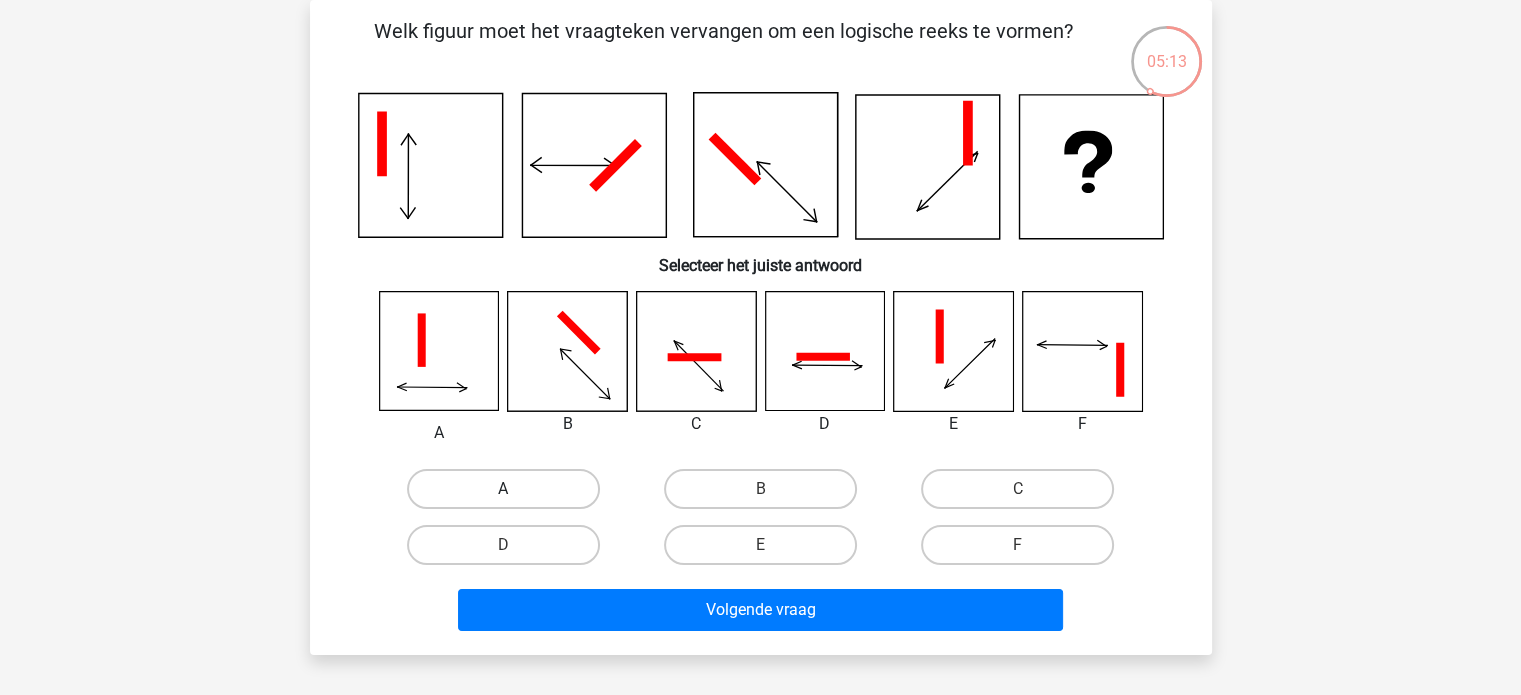 click on "A" at bounding box center [503, 489] 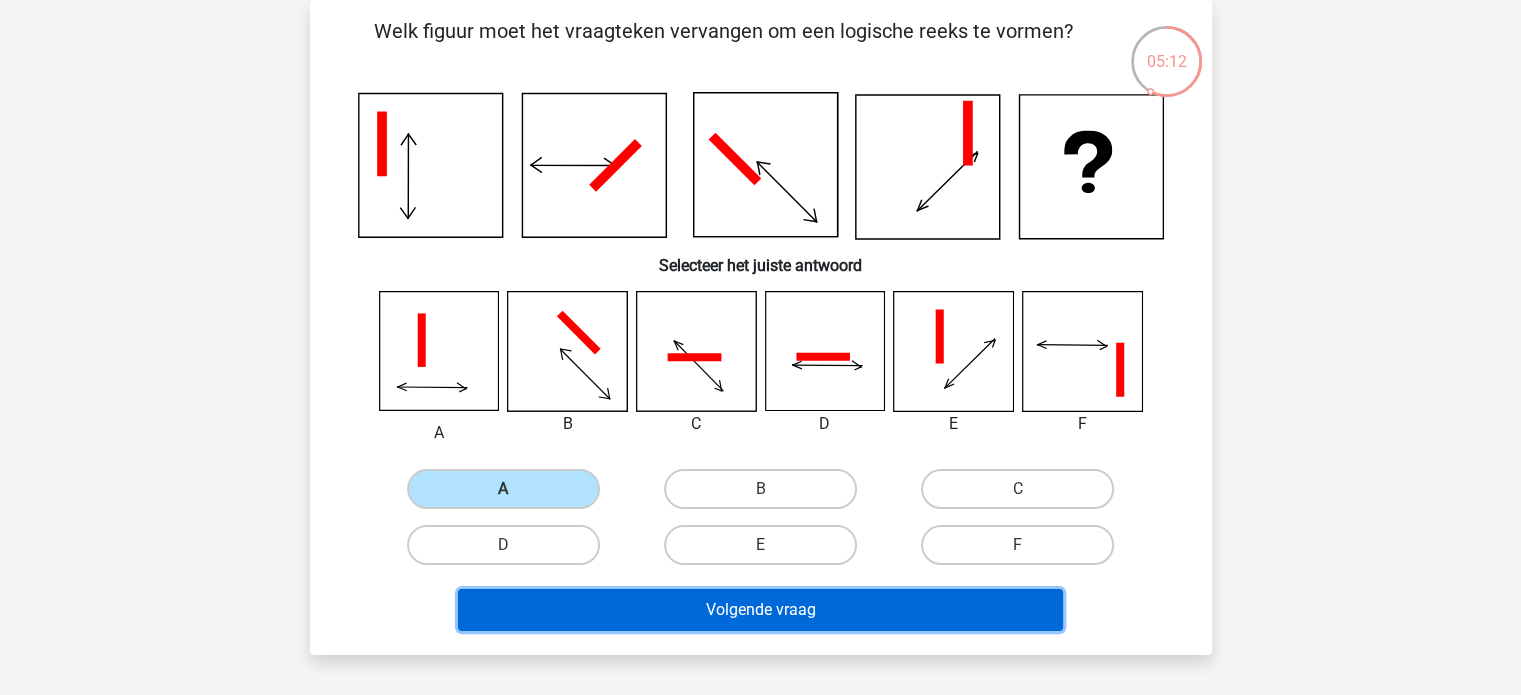 click on "Volgende vraag" at bounding box center [760, 610] 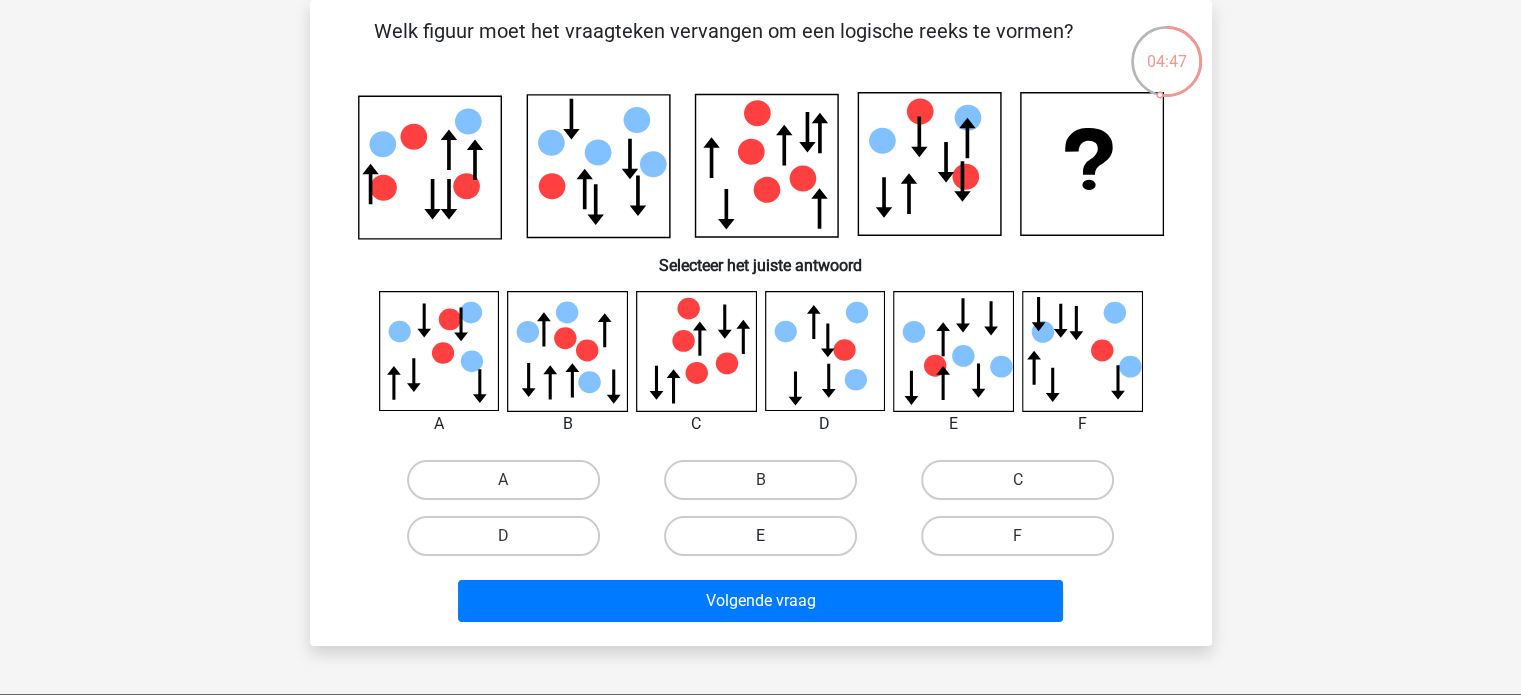 click on "E" at bounding box center (760, 536) 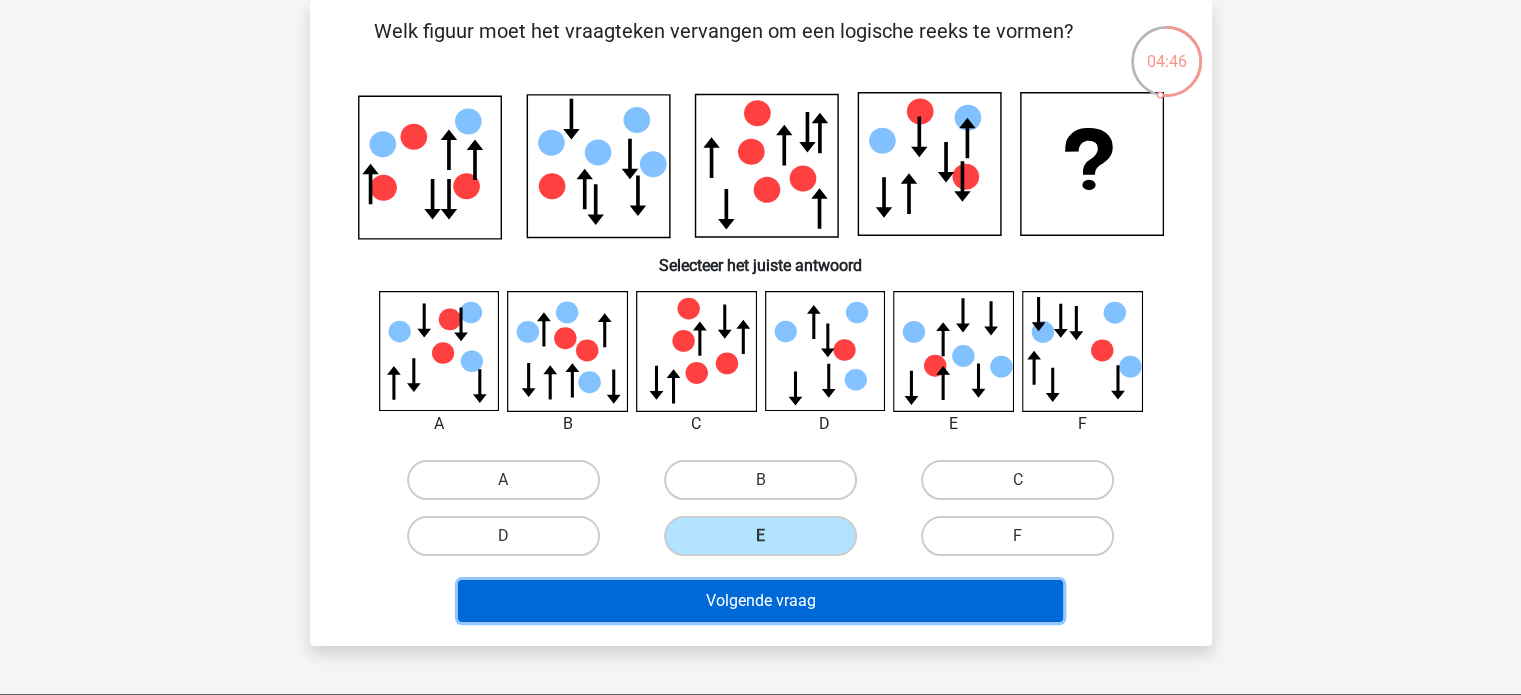 click on "Volgende vraag" at bounding box center [760, 601] 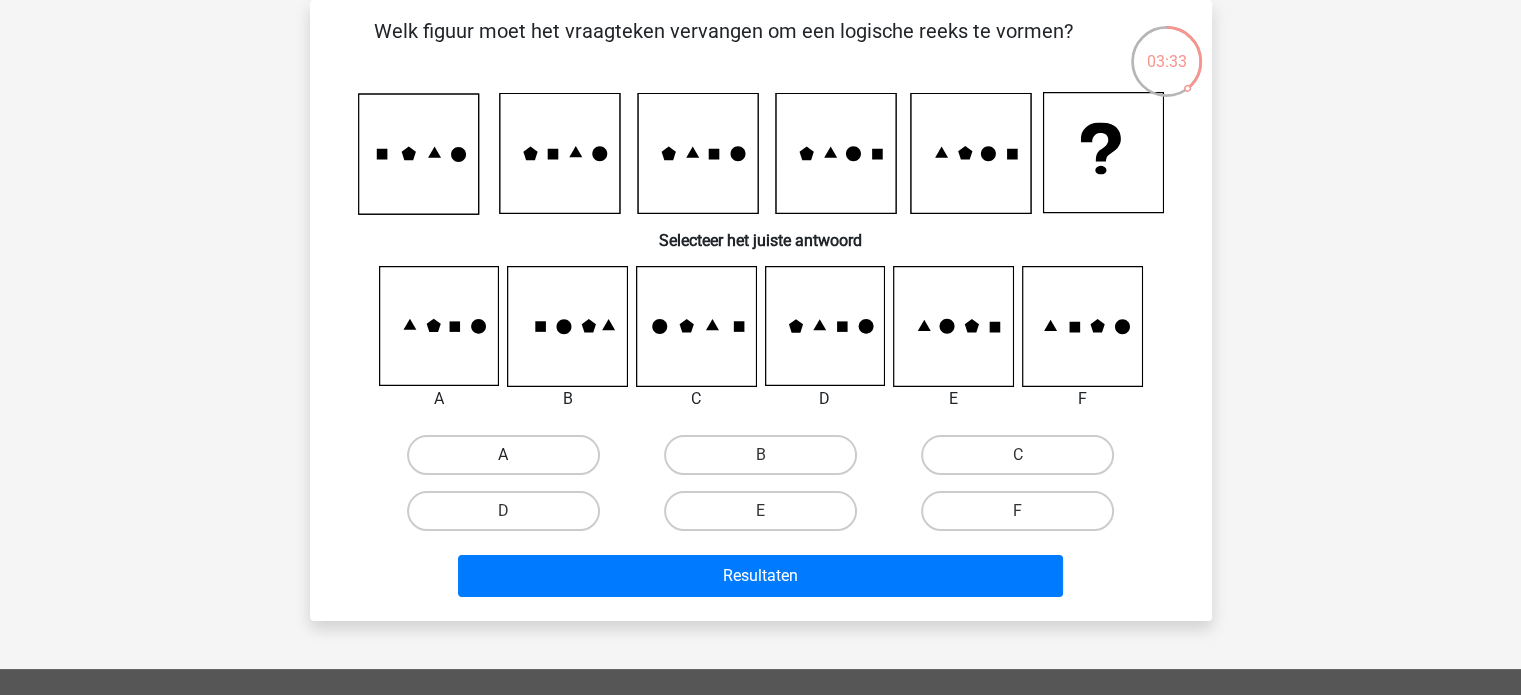 click on "A" at bounding box center (503, 455) 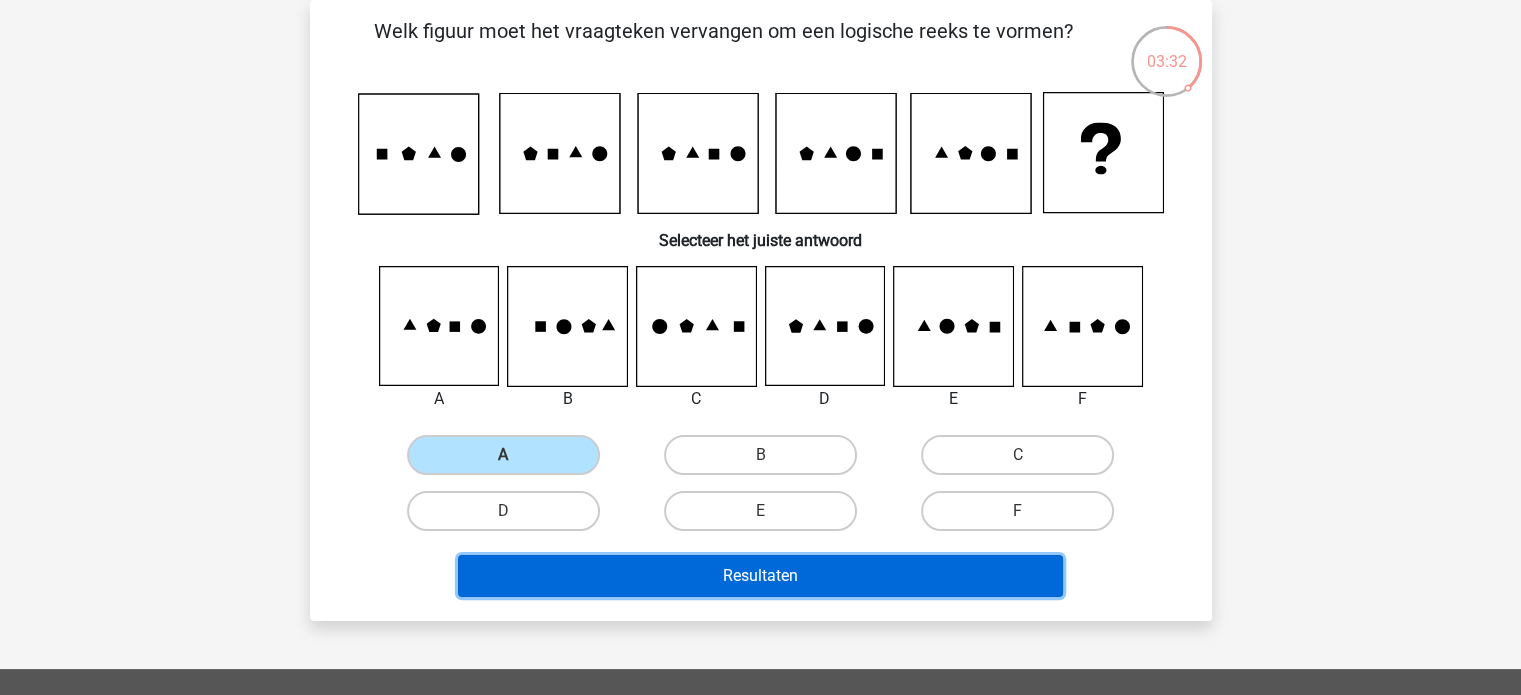 click on "Resultaten" at bounding box center (760, 576) 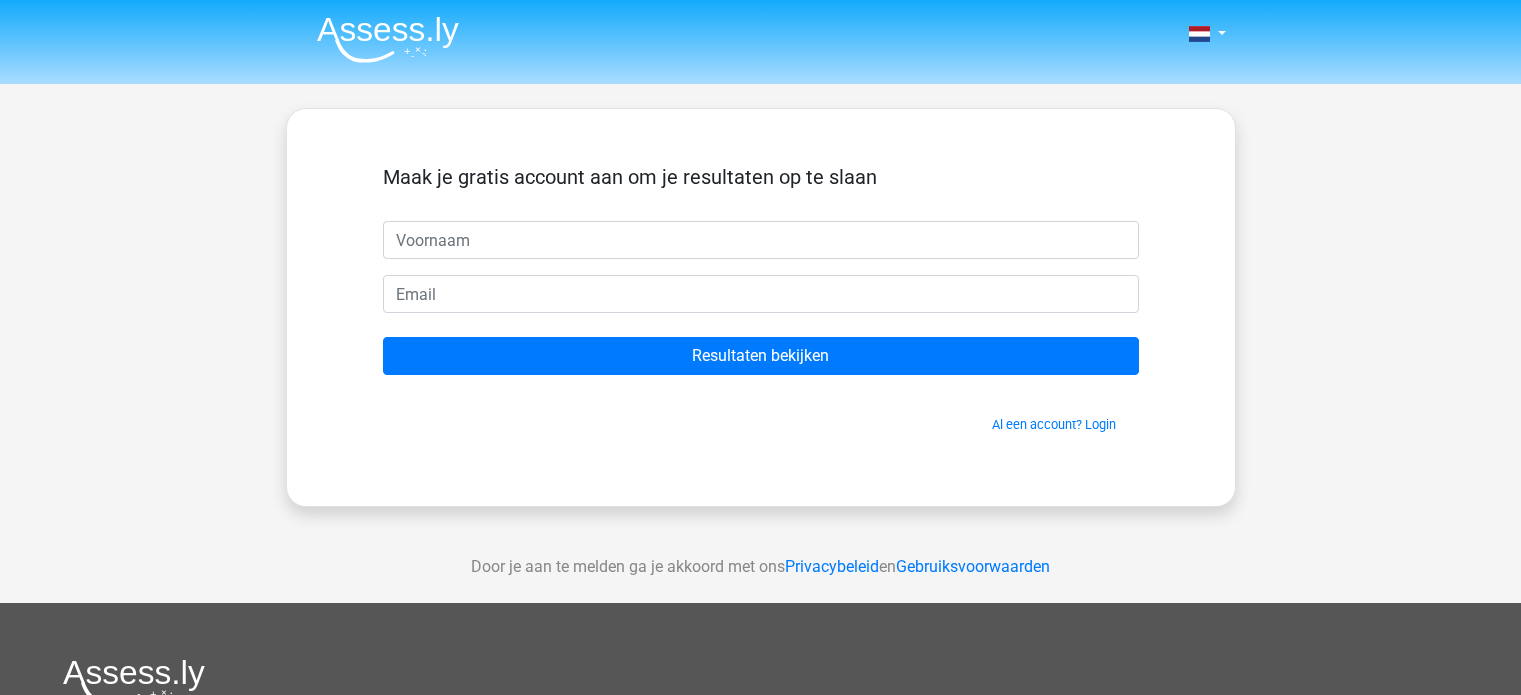 scroll, scrollTop: 0, scrollLeft: 0, axis: both 